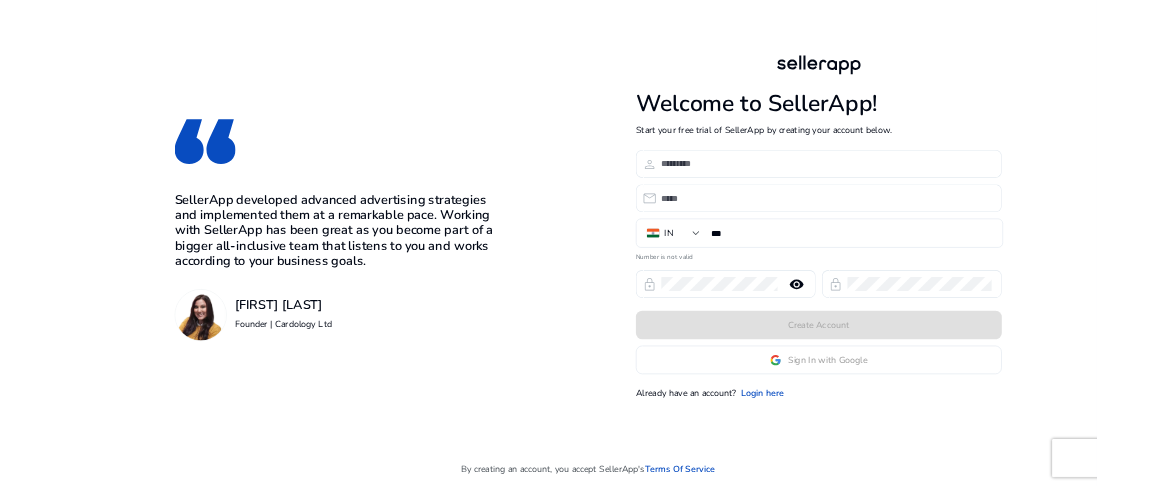 scroll, scrollTop: 0, scrollLeft: 0, axis: both 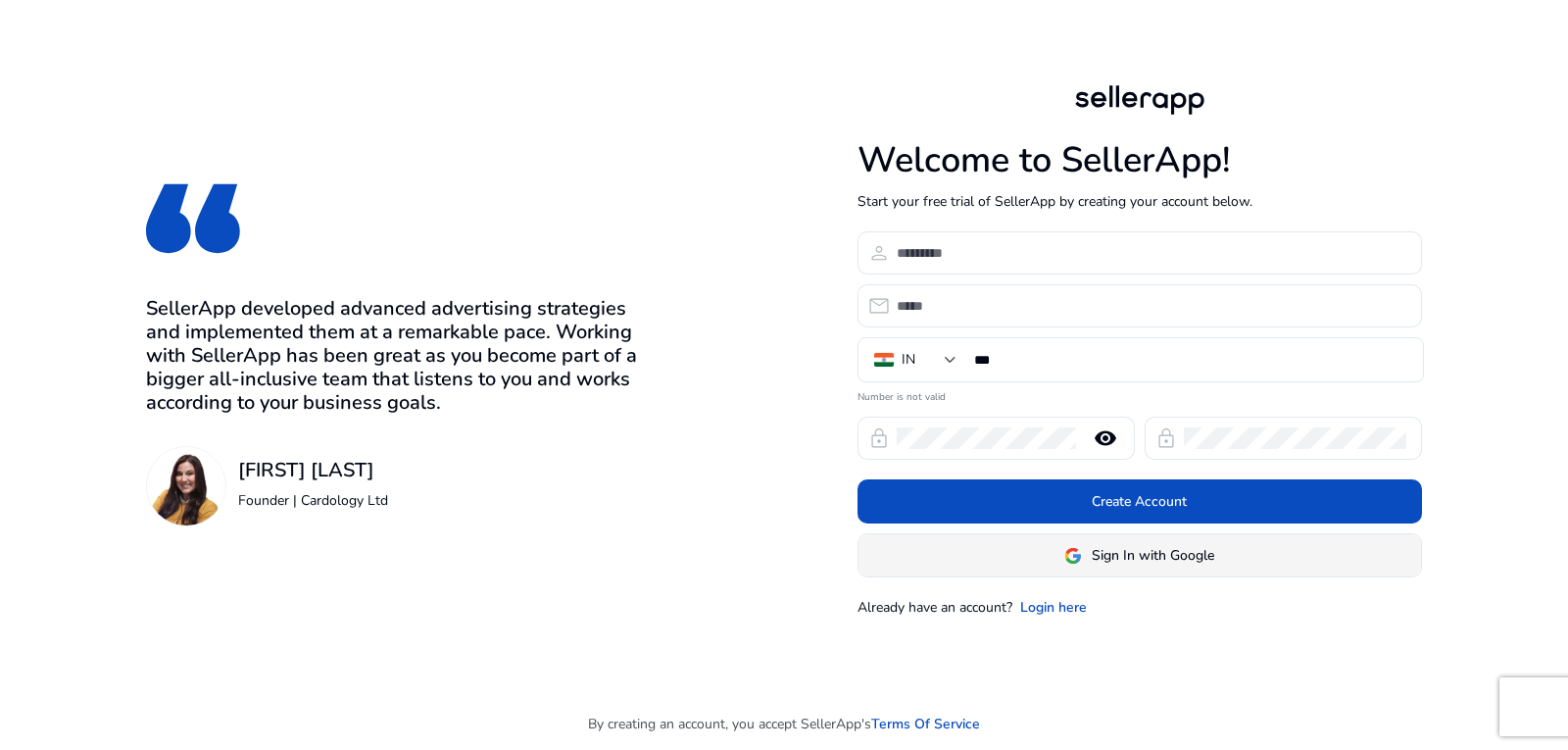 click 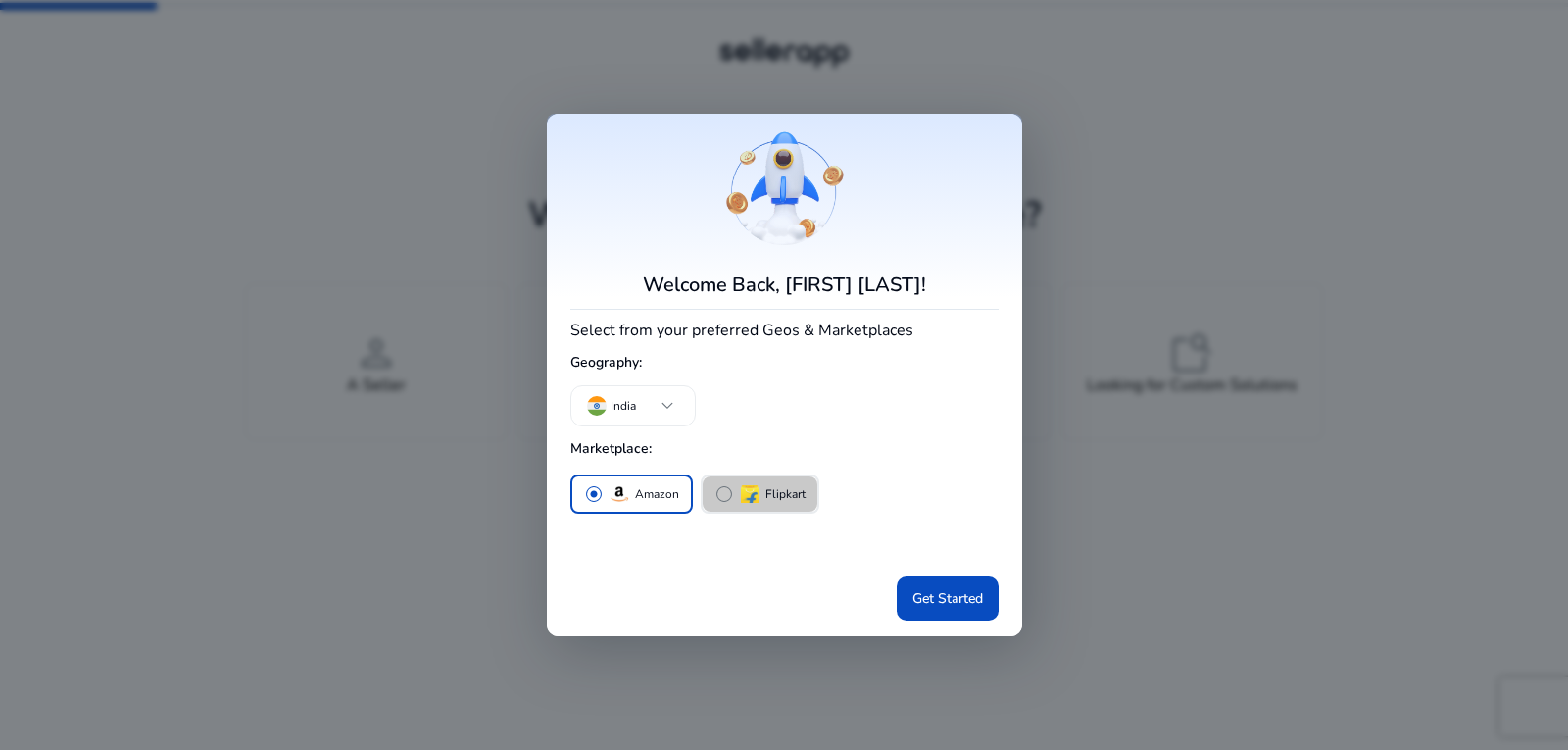 click on "radio_button_unchecked" at bounding box center [724, 494] 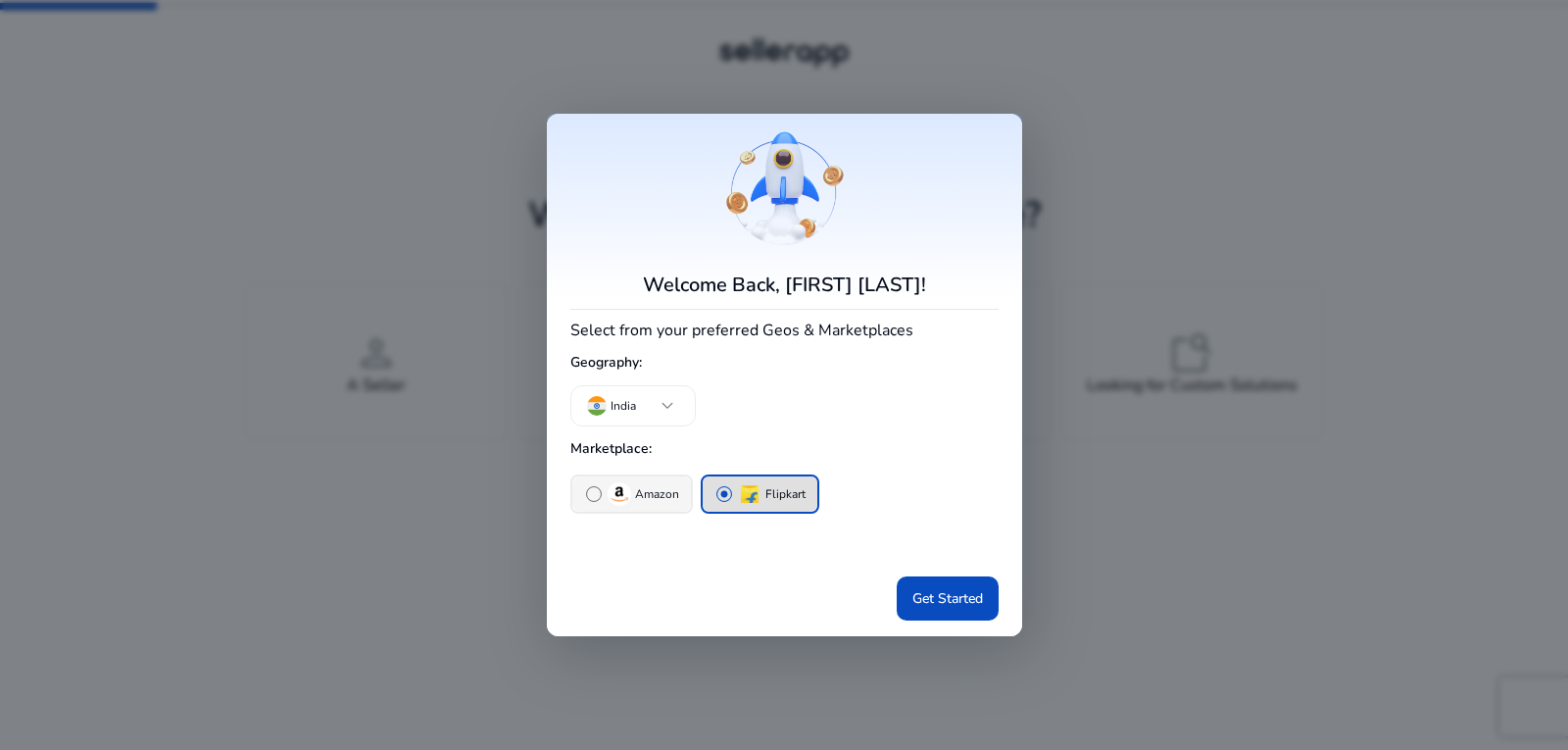 click on "radio_button_unchecked" at bounding box center (594, 494) 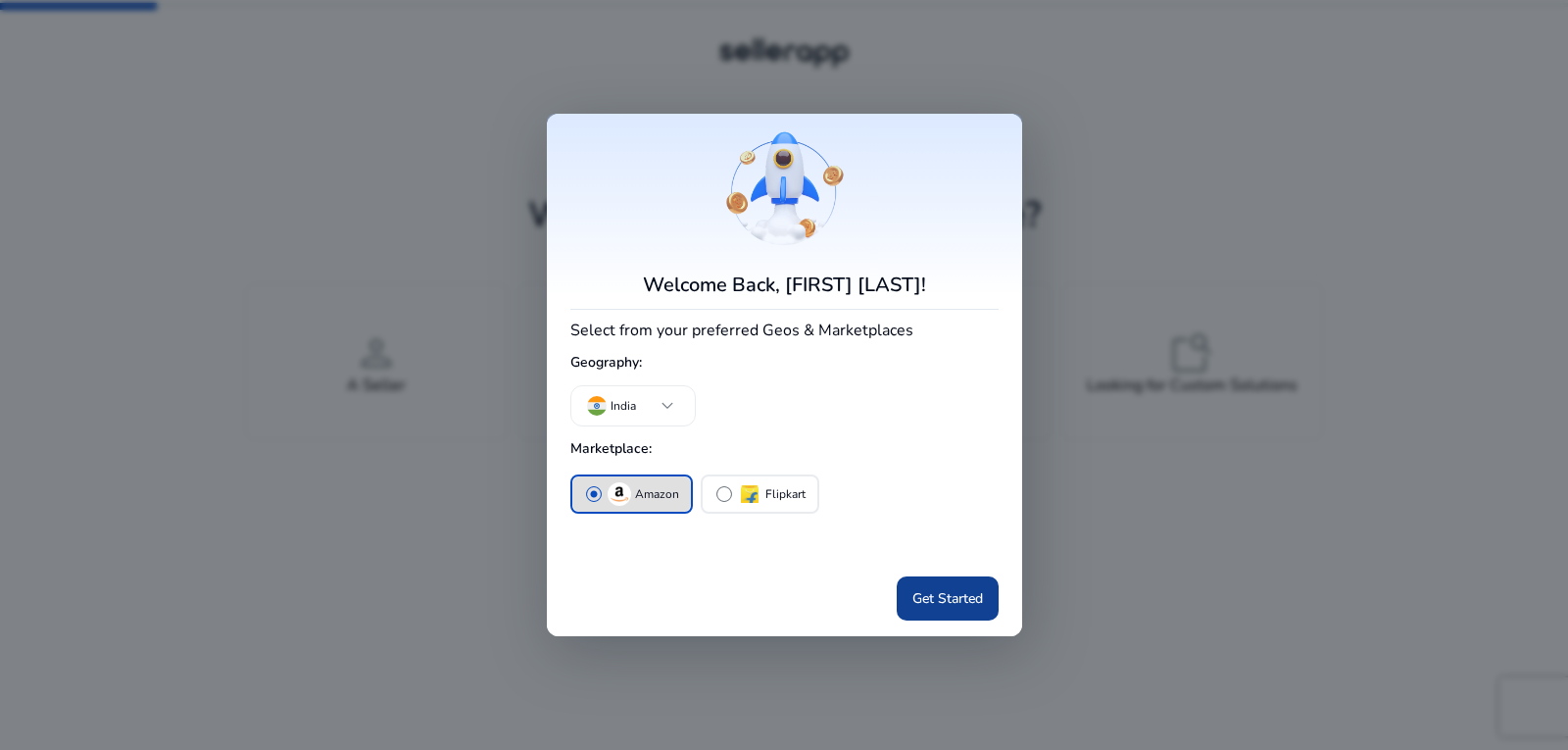 click on "Get Started" at bounding box center [948, 598] 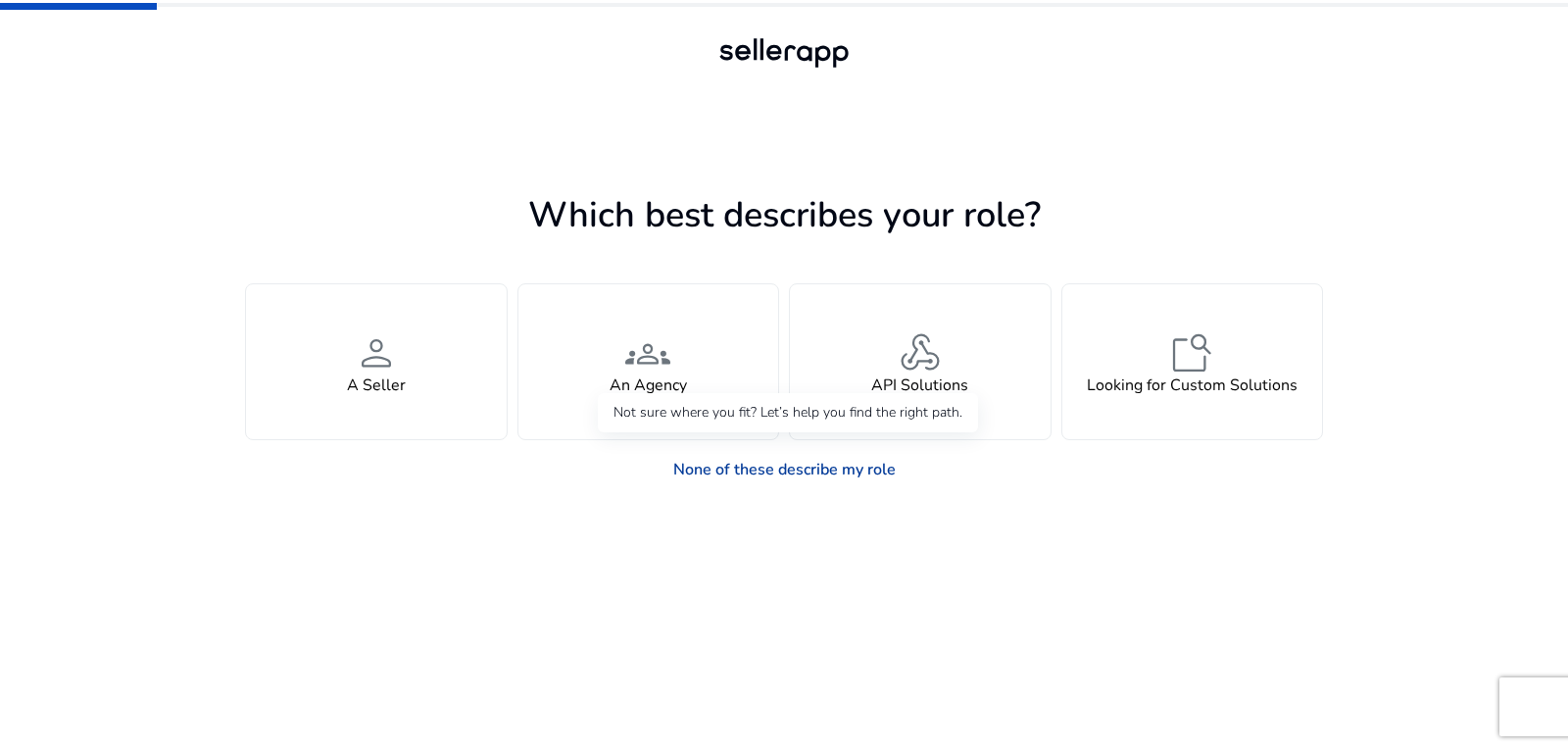 click on "None of these describe my role" 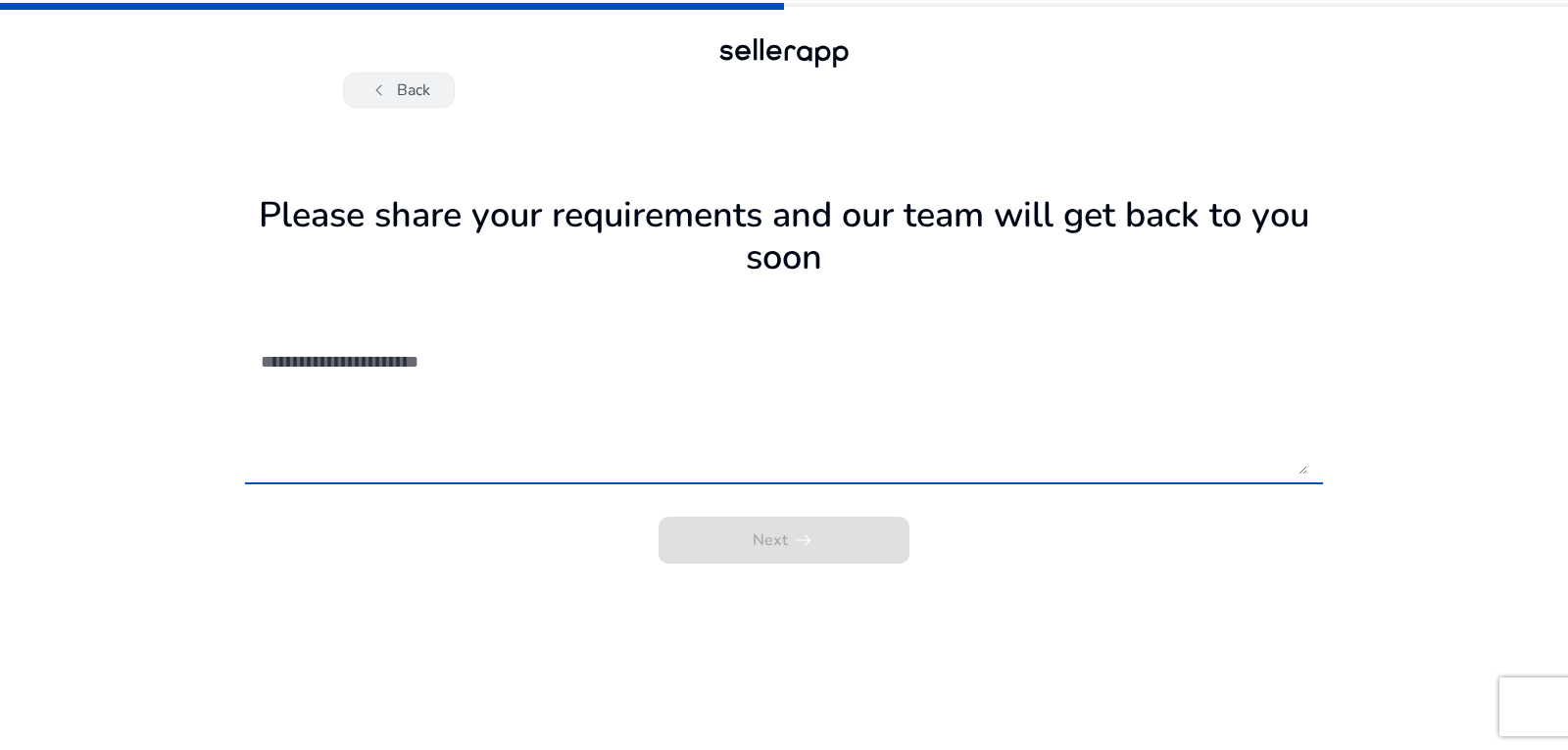 click on "chevron_left" 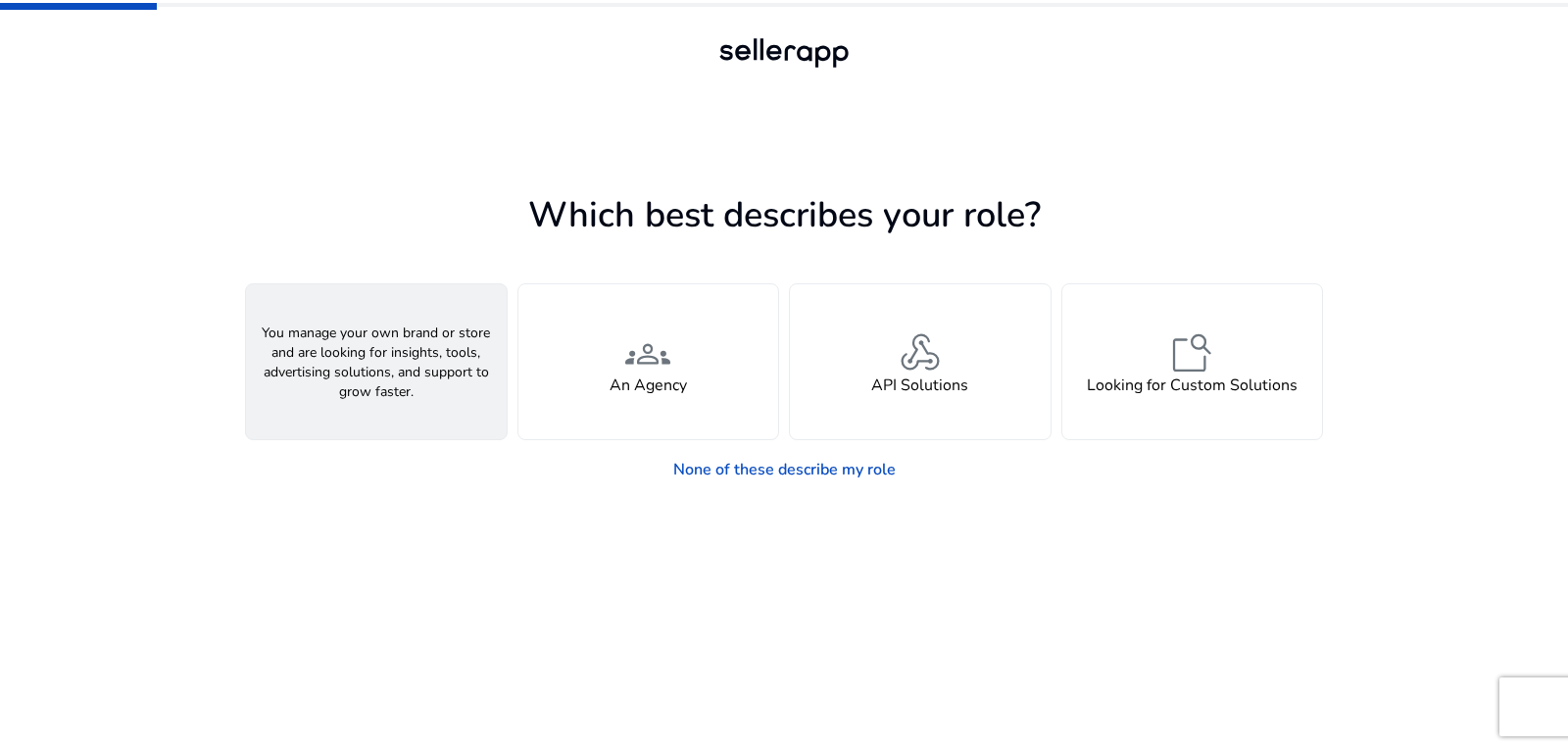 click on "person  A Seller" 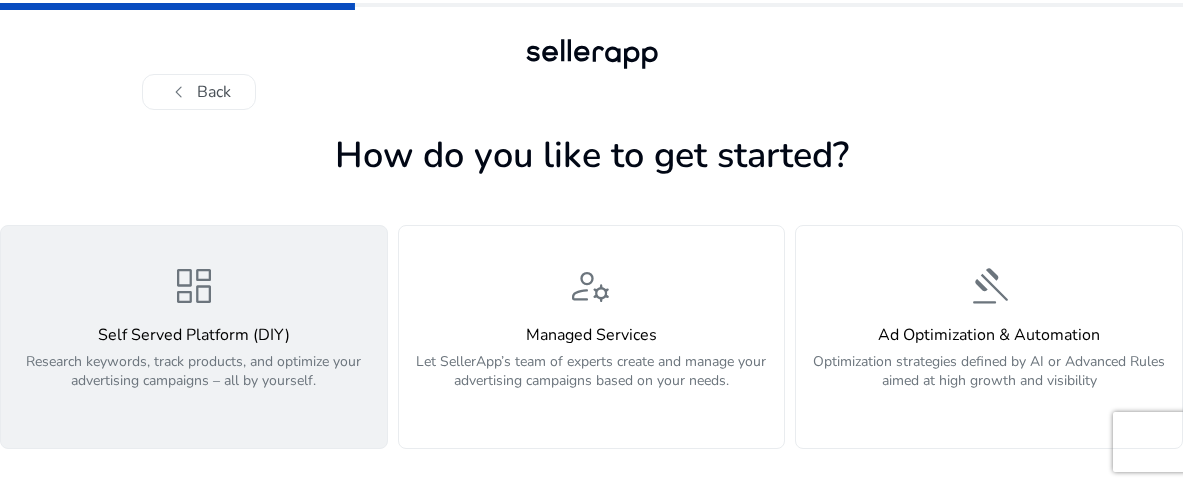 click on "dashboard  Self Served Platform (DIY)  Research keywords, track products, and optimize your advertising campaigns – all by yourself." 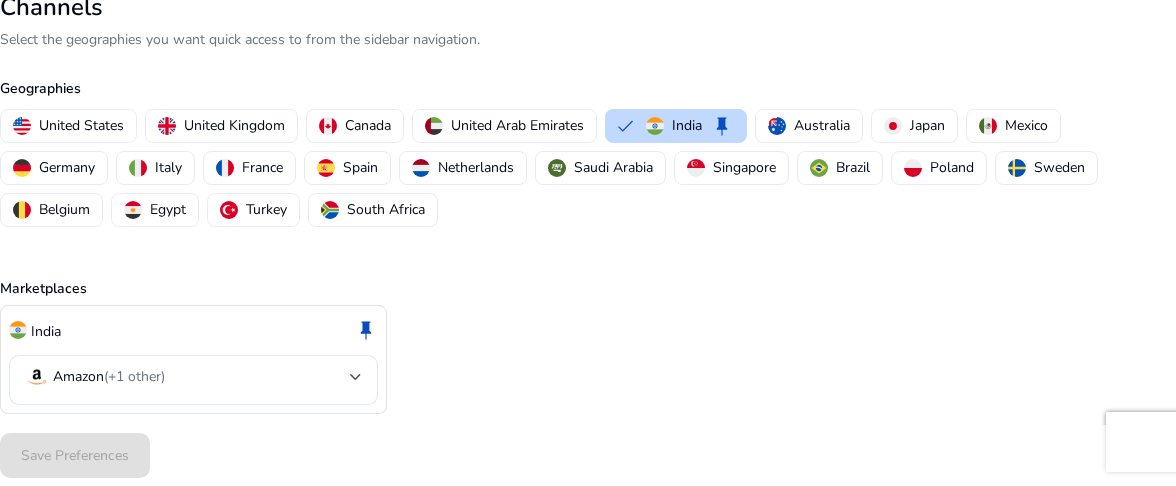 scroll, scrollTop: 138, scrollLeft: 0, axis: vertical 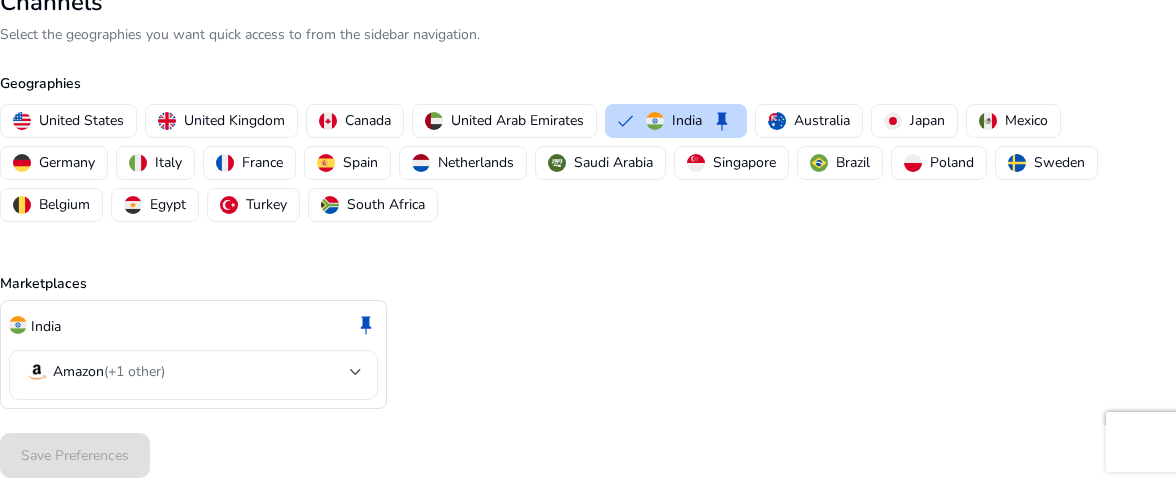 click at bounding box center (356, 372) 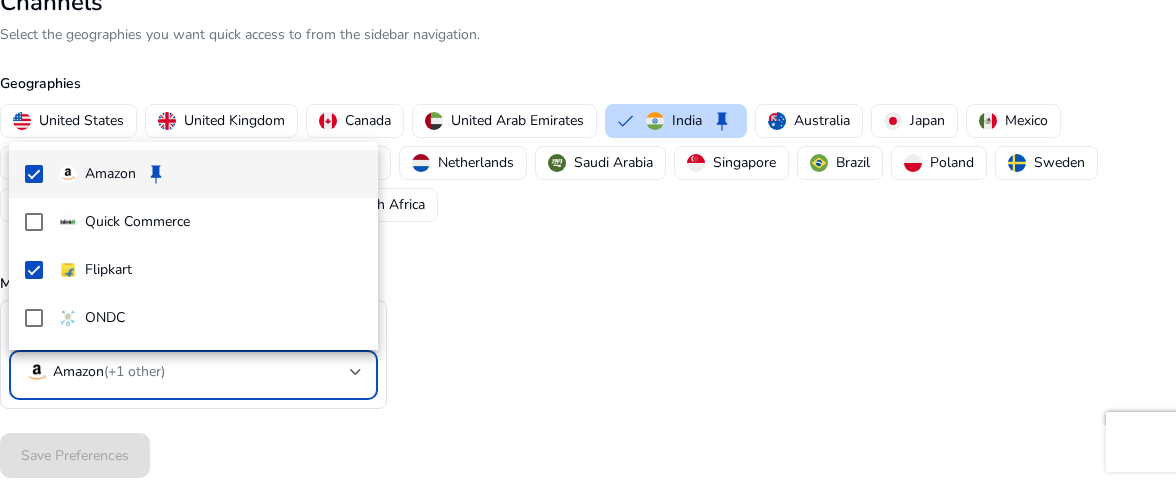 click at bounding box center (588, 243) 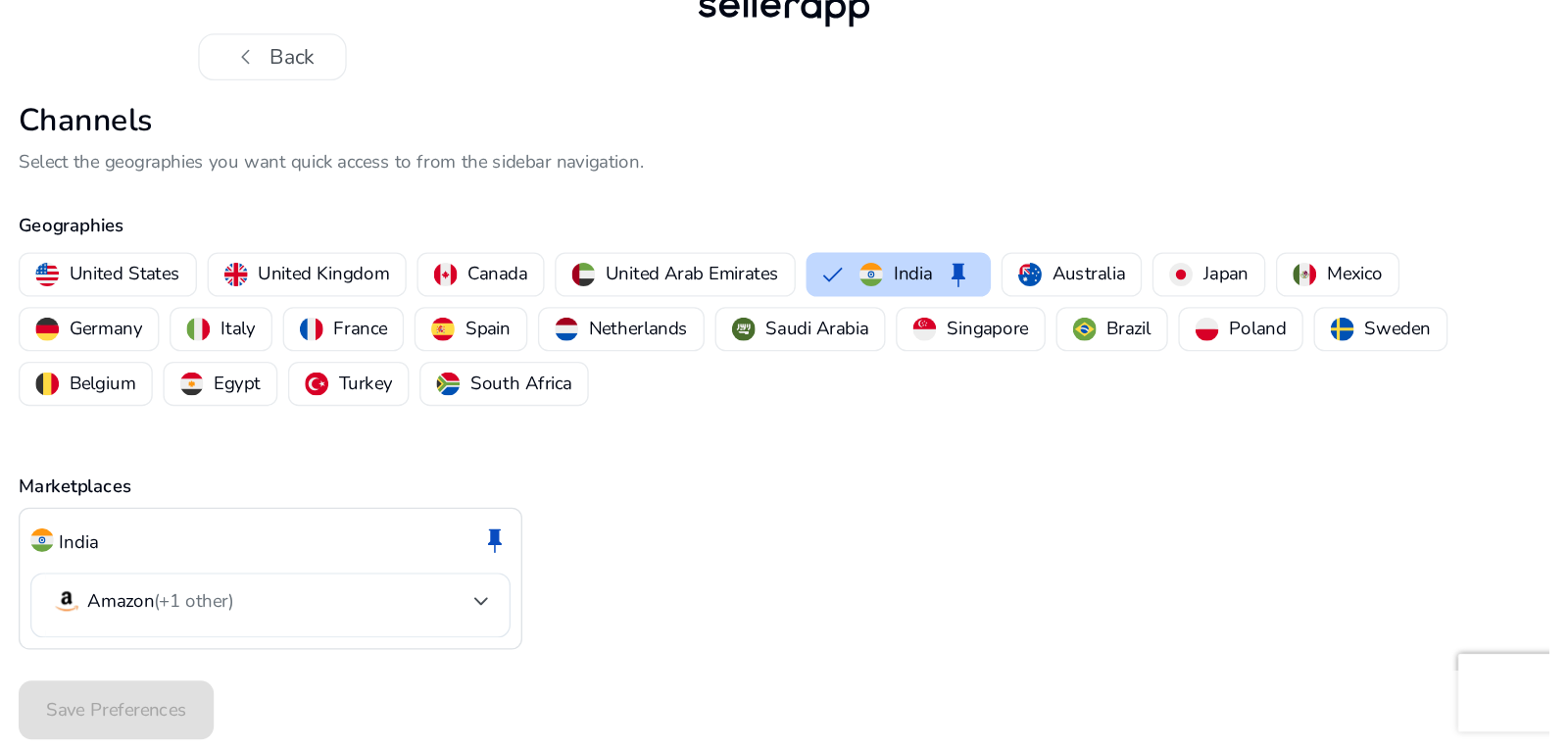 scroll, scrollTop: 0, scrollLeft: 0, axis: both 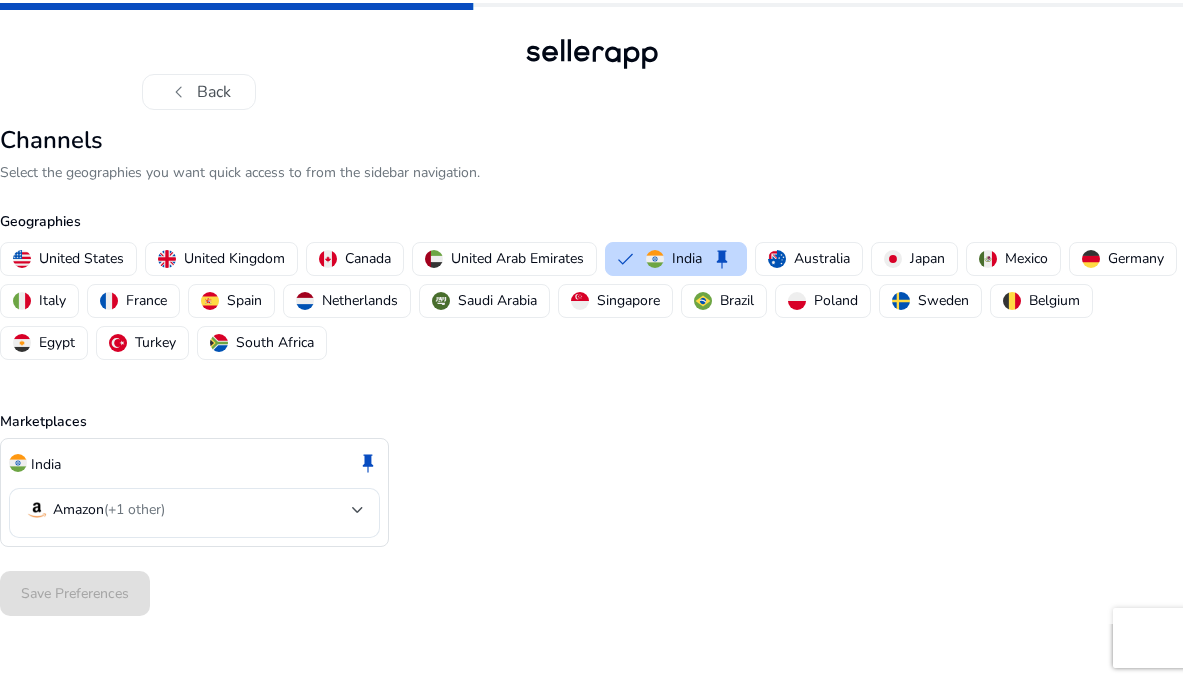 click on "Save Preferences" 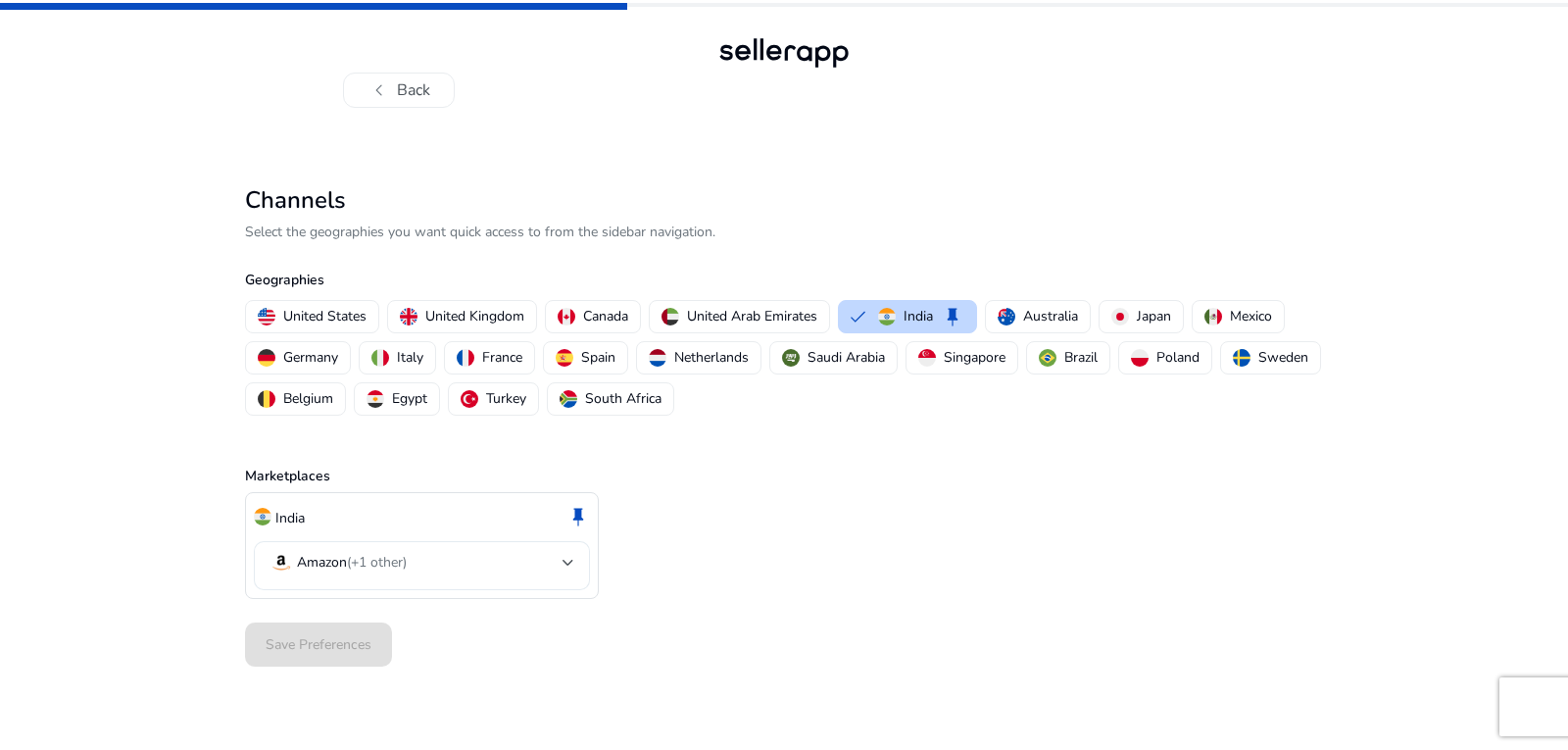 click on "Amazon   (+1 other)" 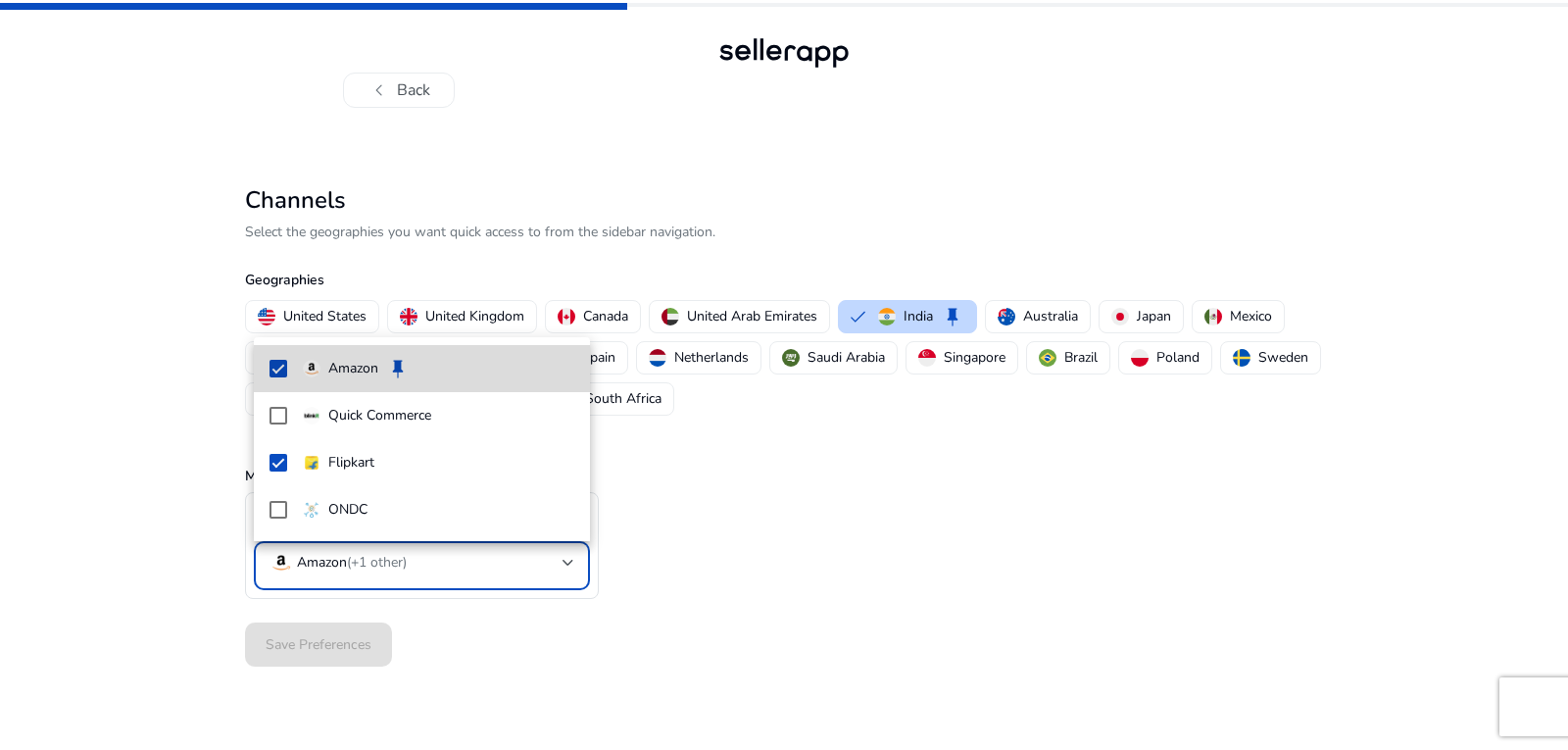 click on "Amazon   keep" at bounding box center [438, 369] 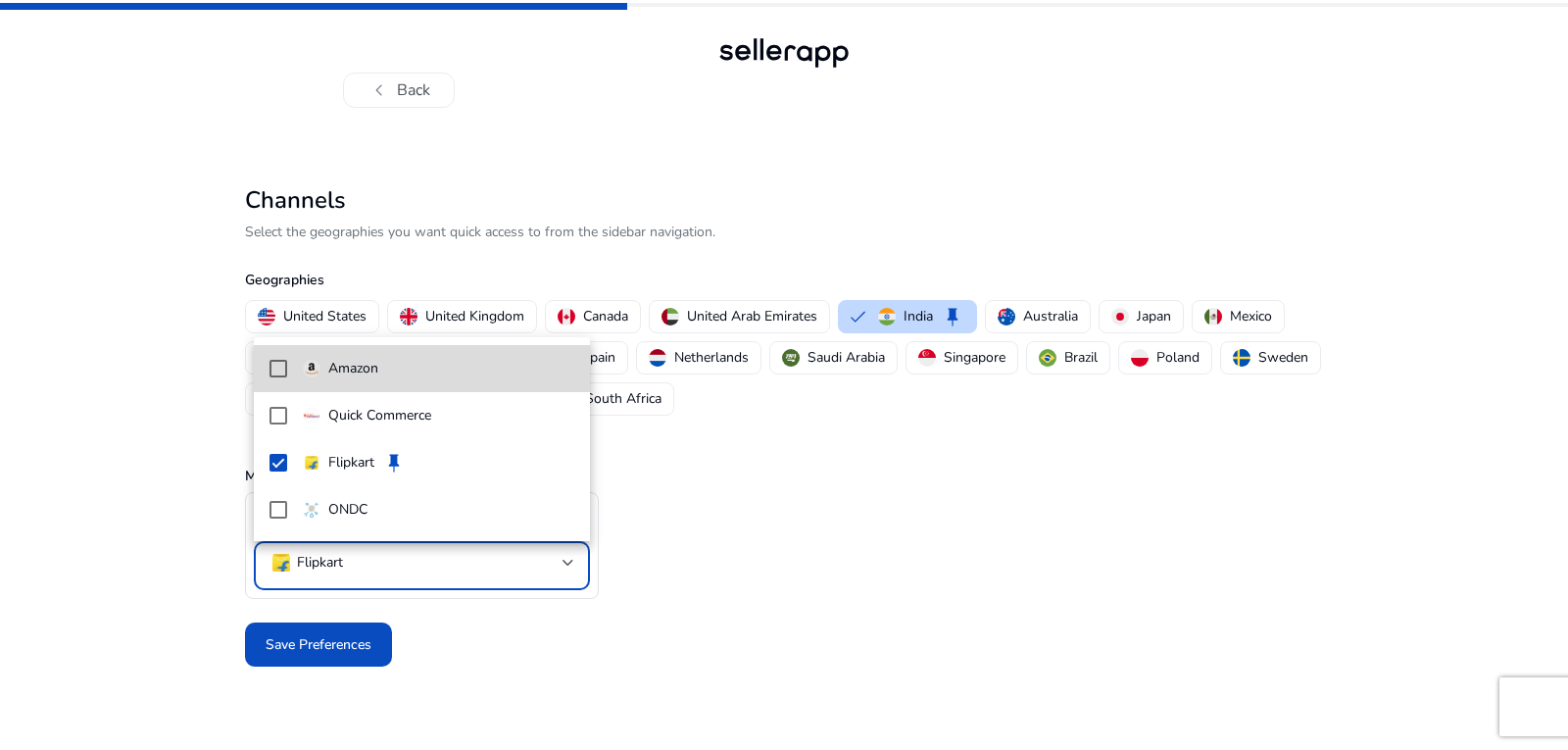 click on "Amazon" at bounding box center (353, 369) 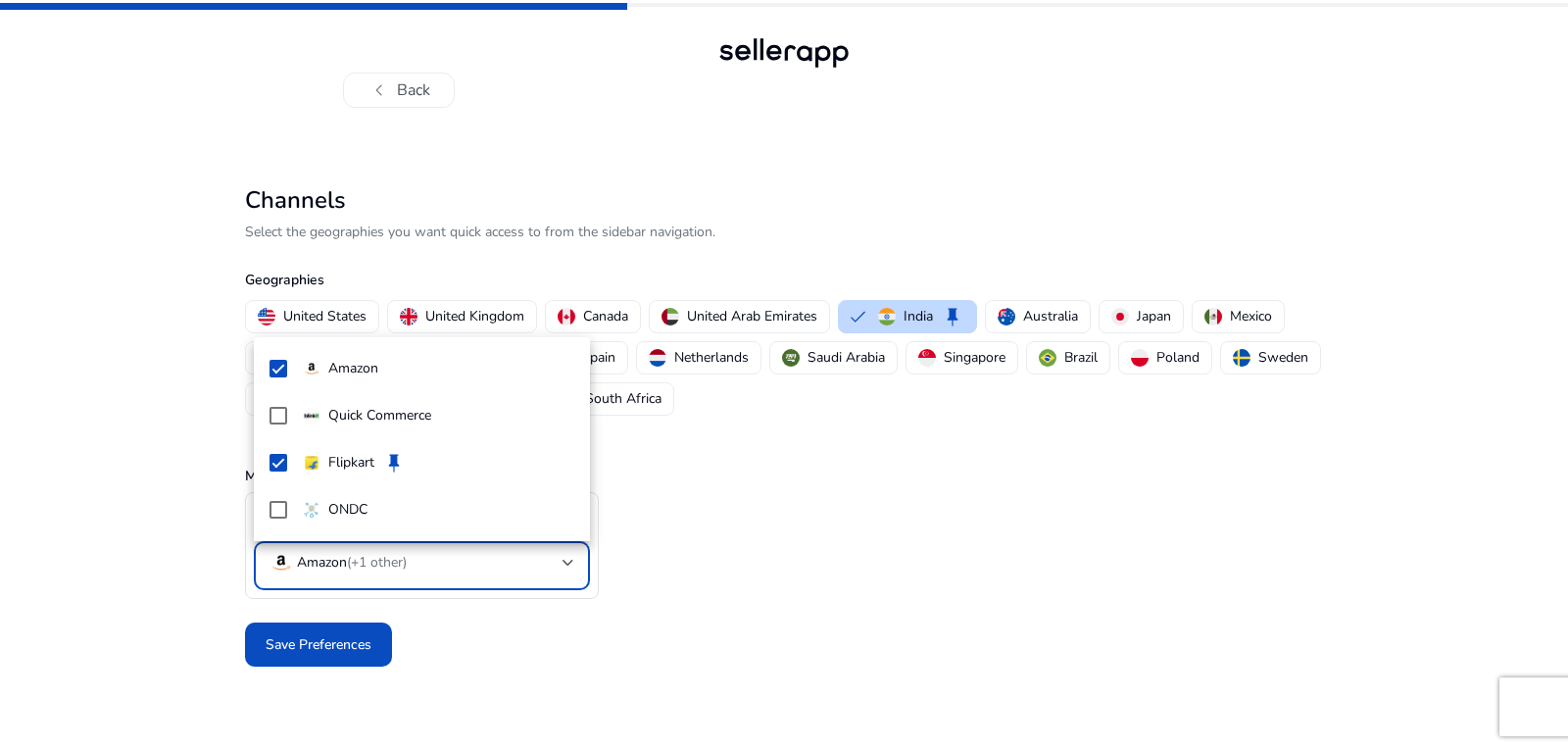 click at bounding box center (784, 375) 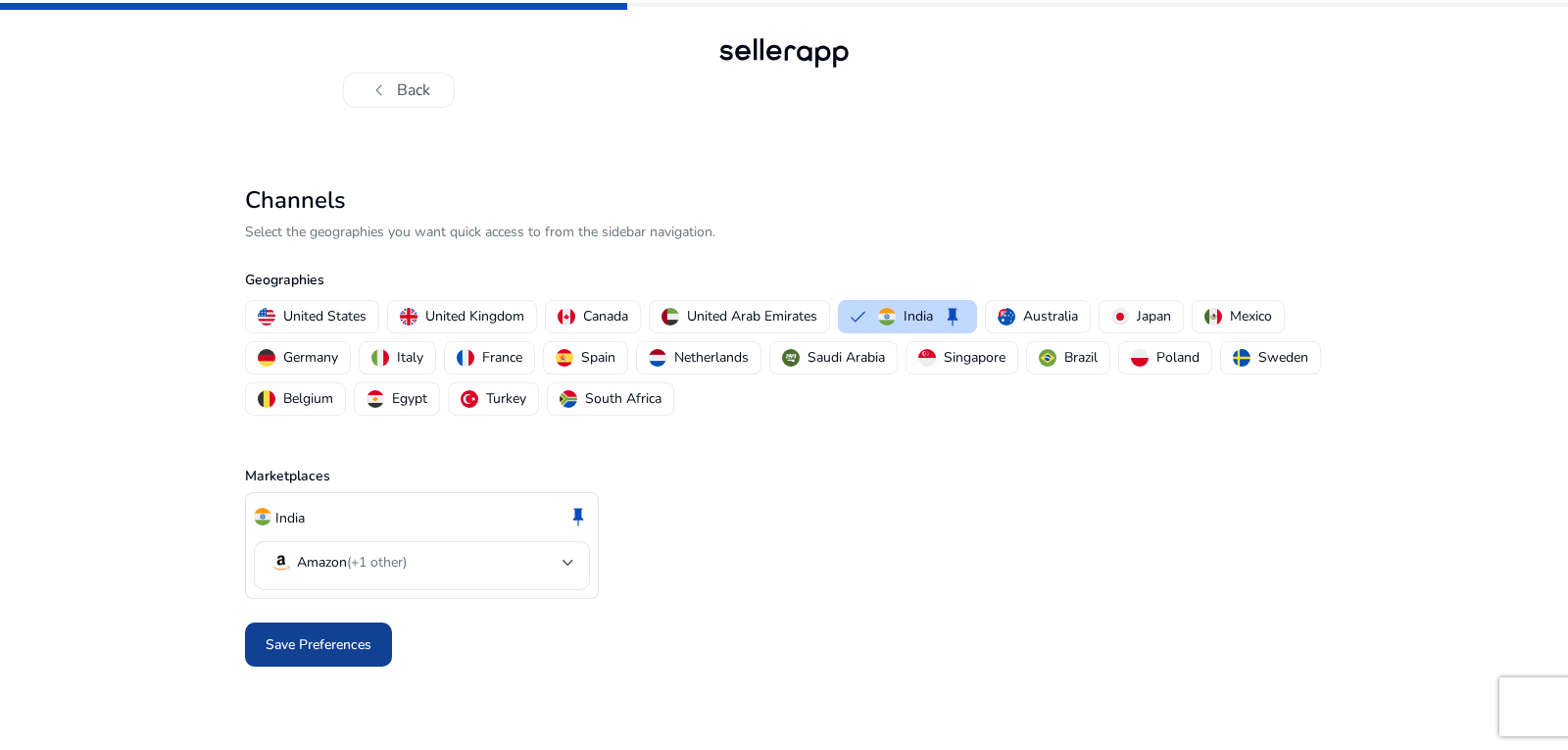 click on "Save Preferences" 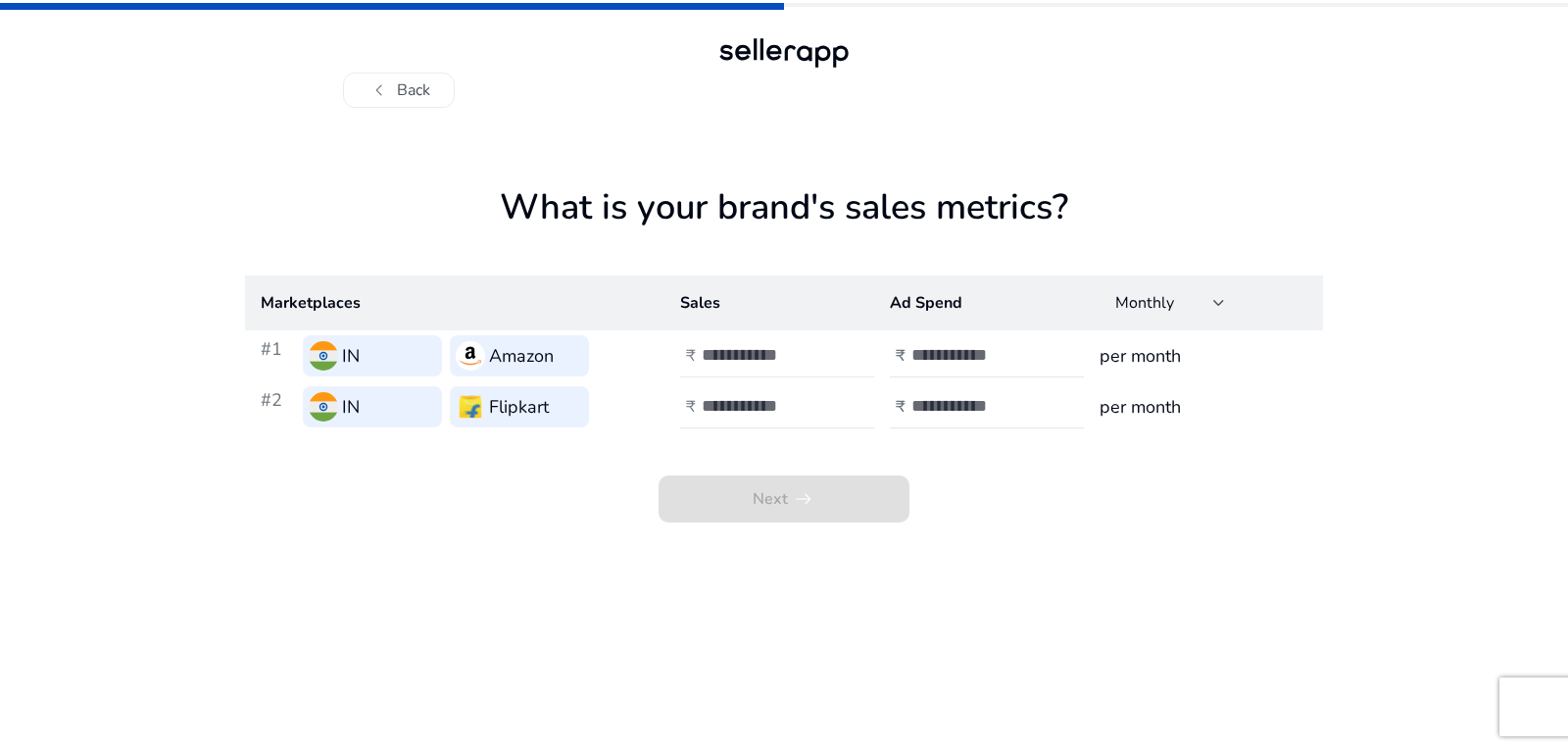click at bounding box center (767, 355) 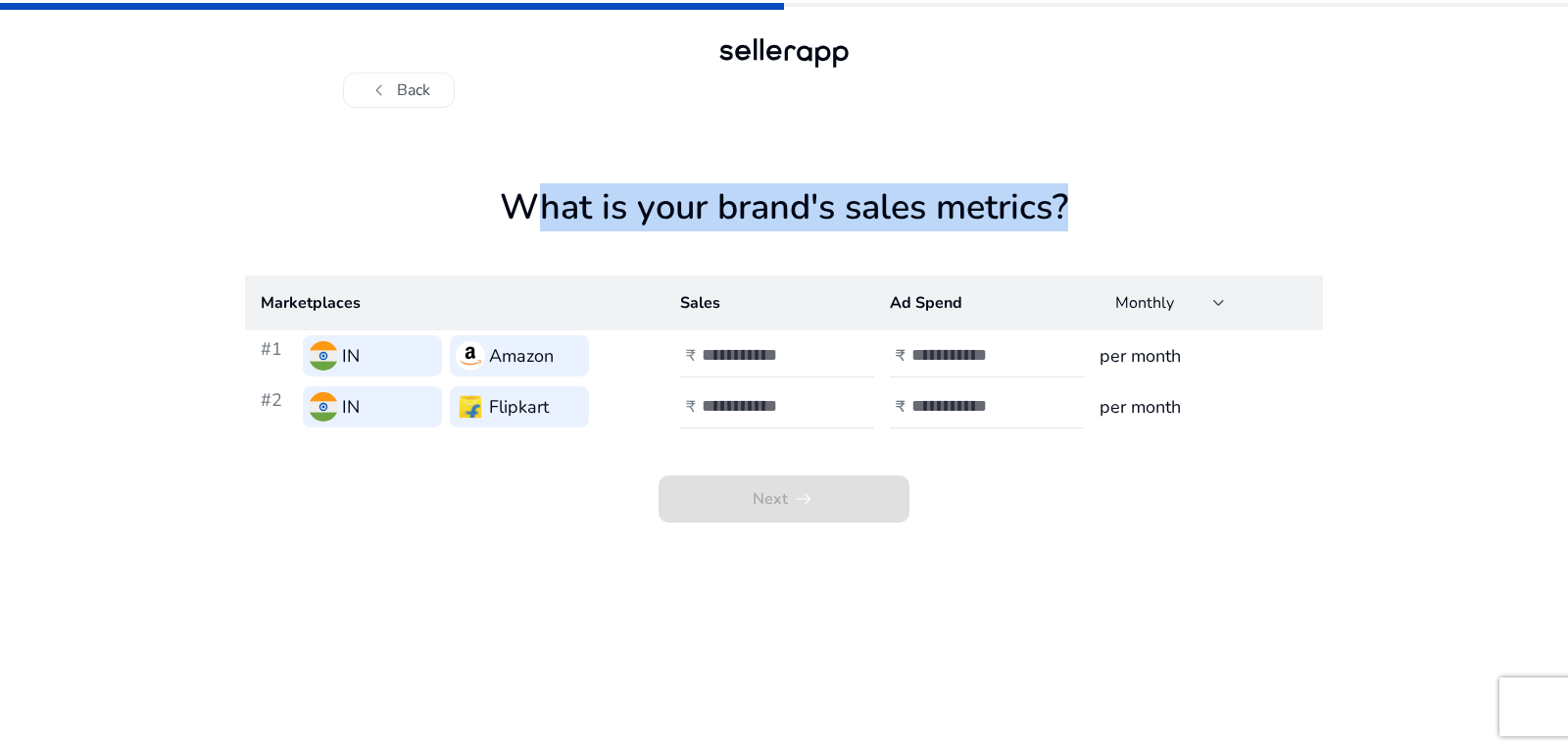 drag, startPoint x: 504, startPoint y: 211, endPoint x: 1052, endPoint y: 206, distance: 548.02281 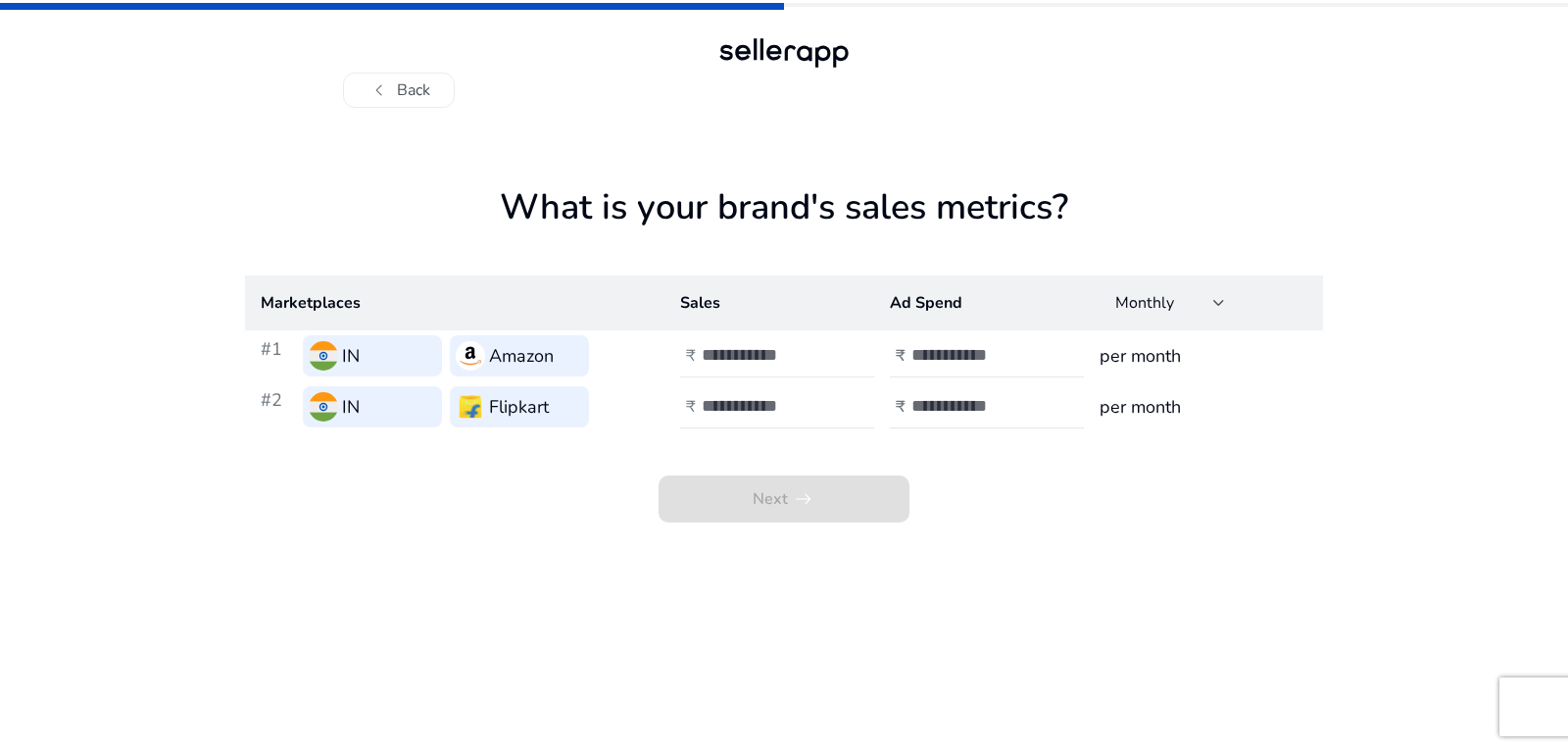 click at bounding box center (767, 355) 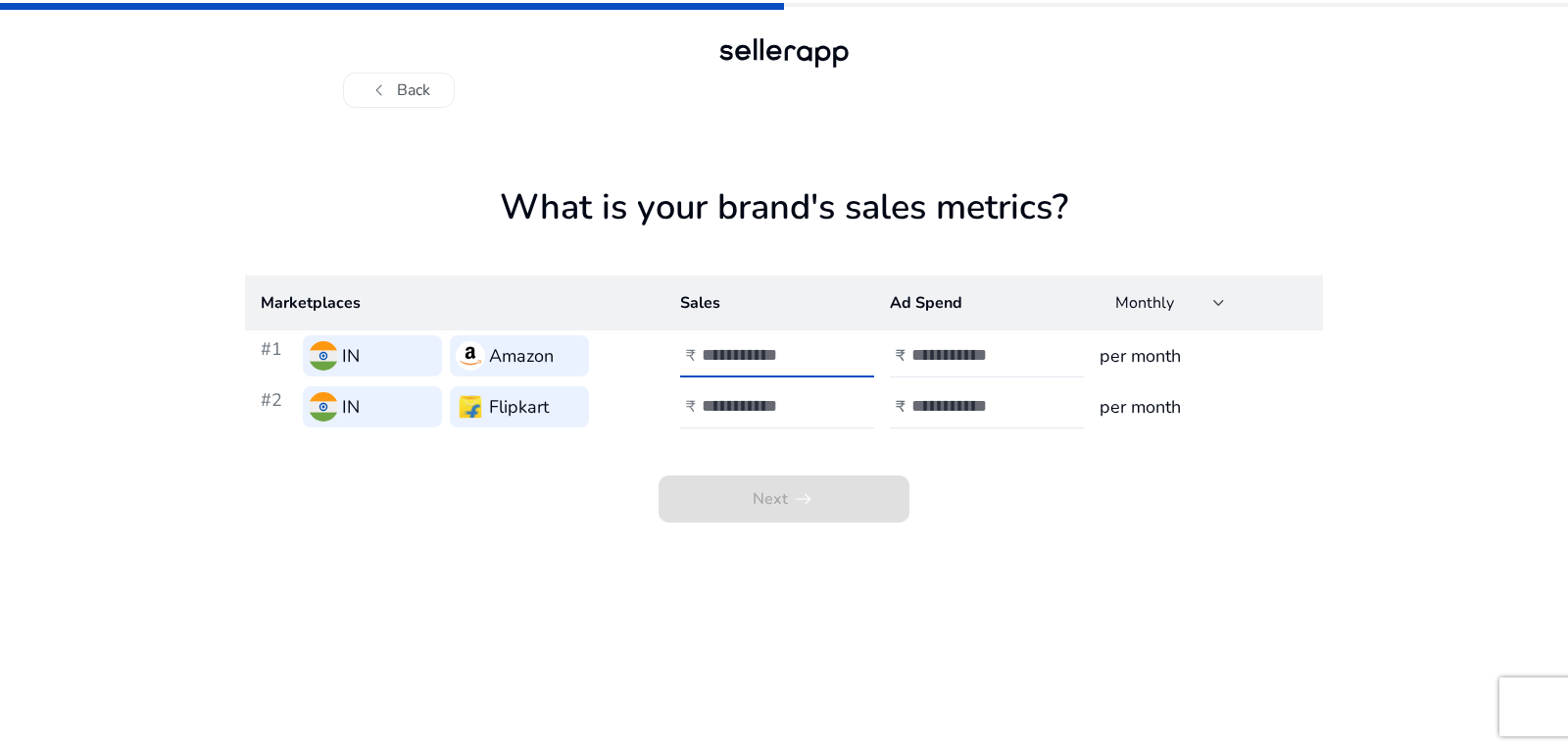click at bounding box center [767, 355] 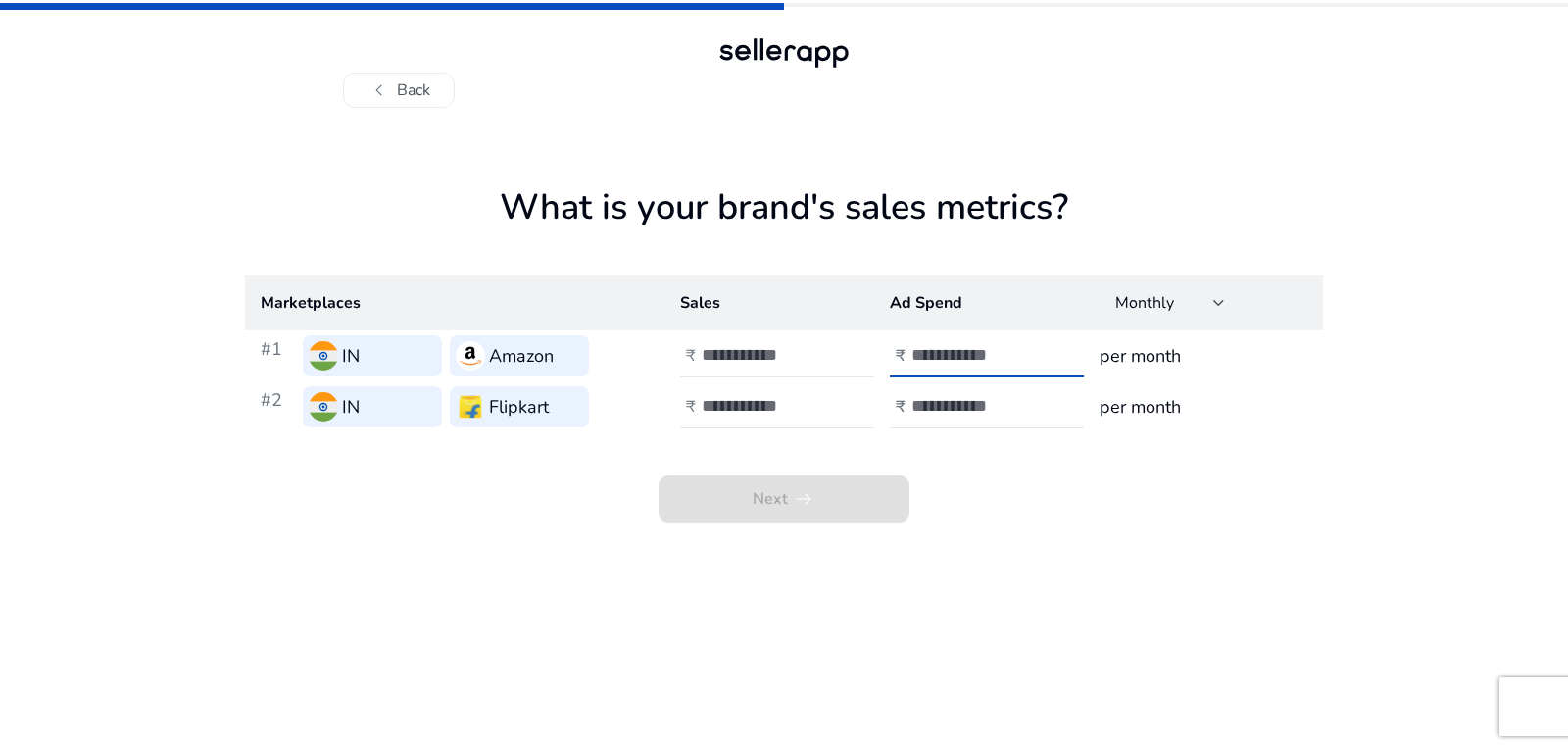 click at bounding box center (977, 355) 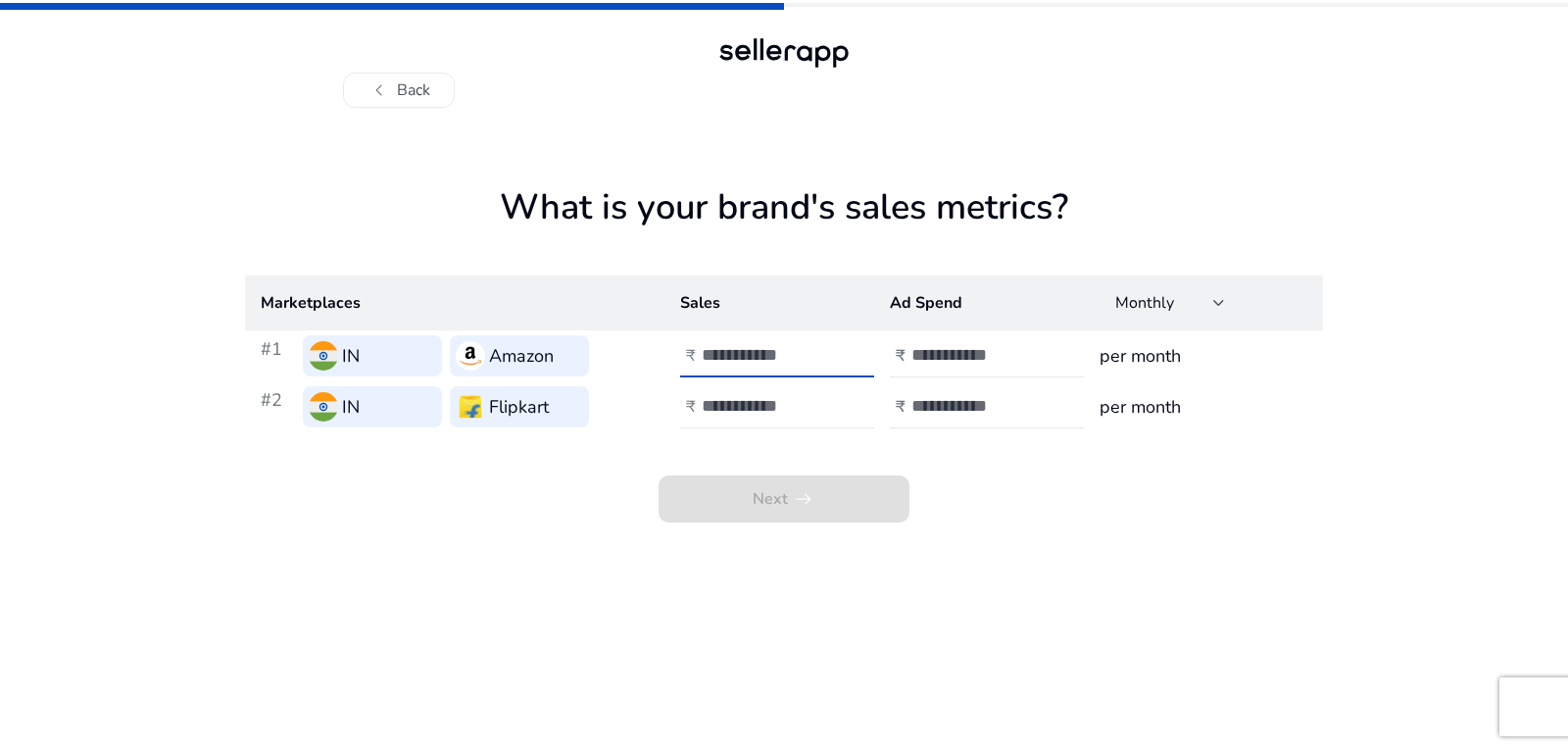 click at bounding box center [767, 355] 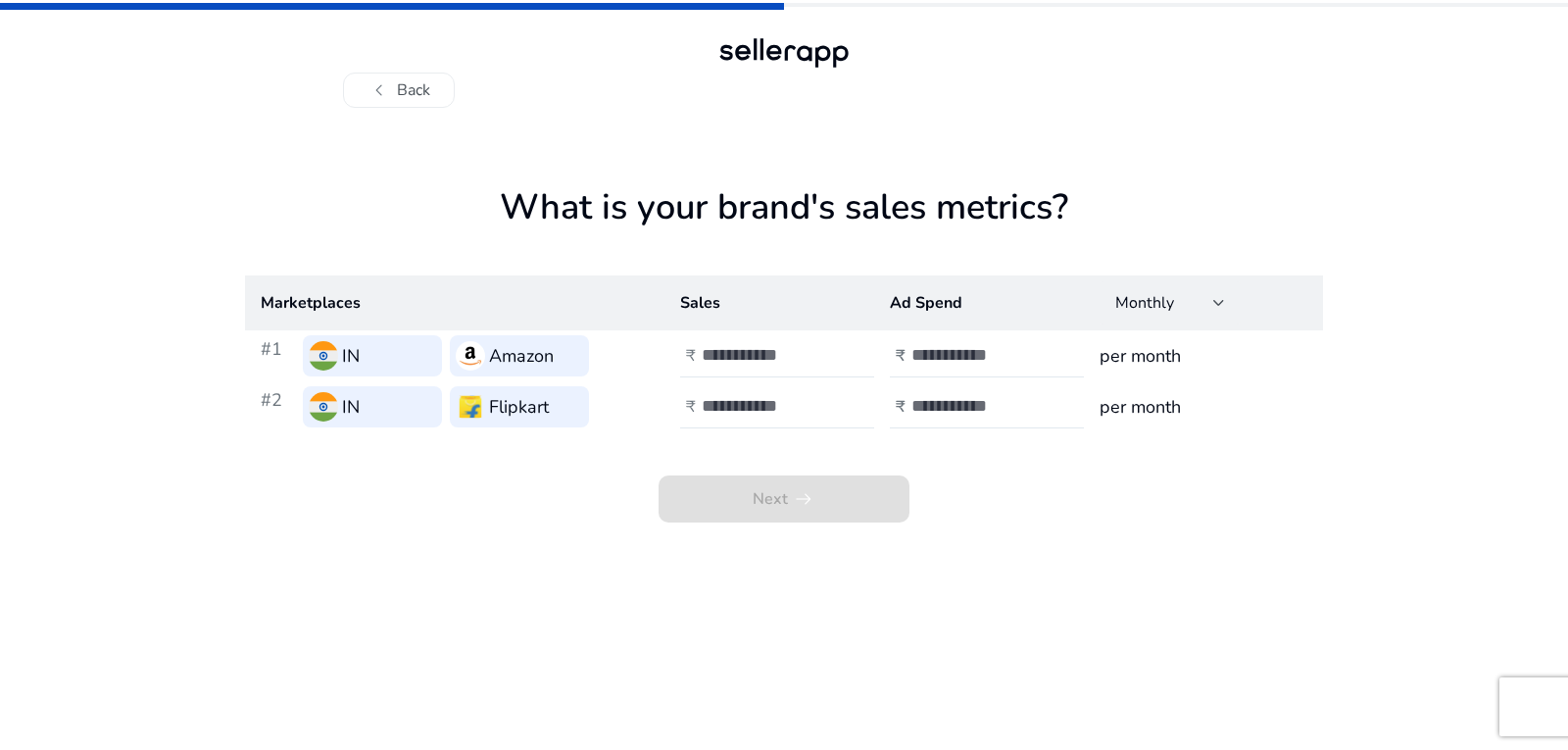 click on "per month" 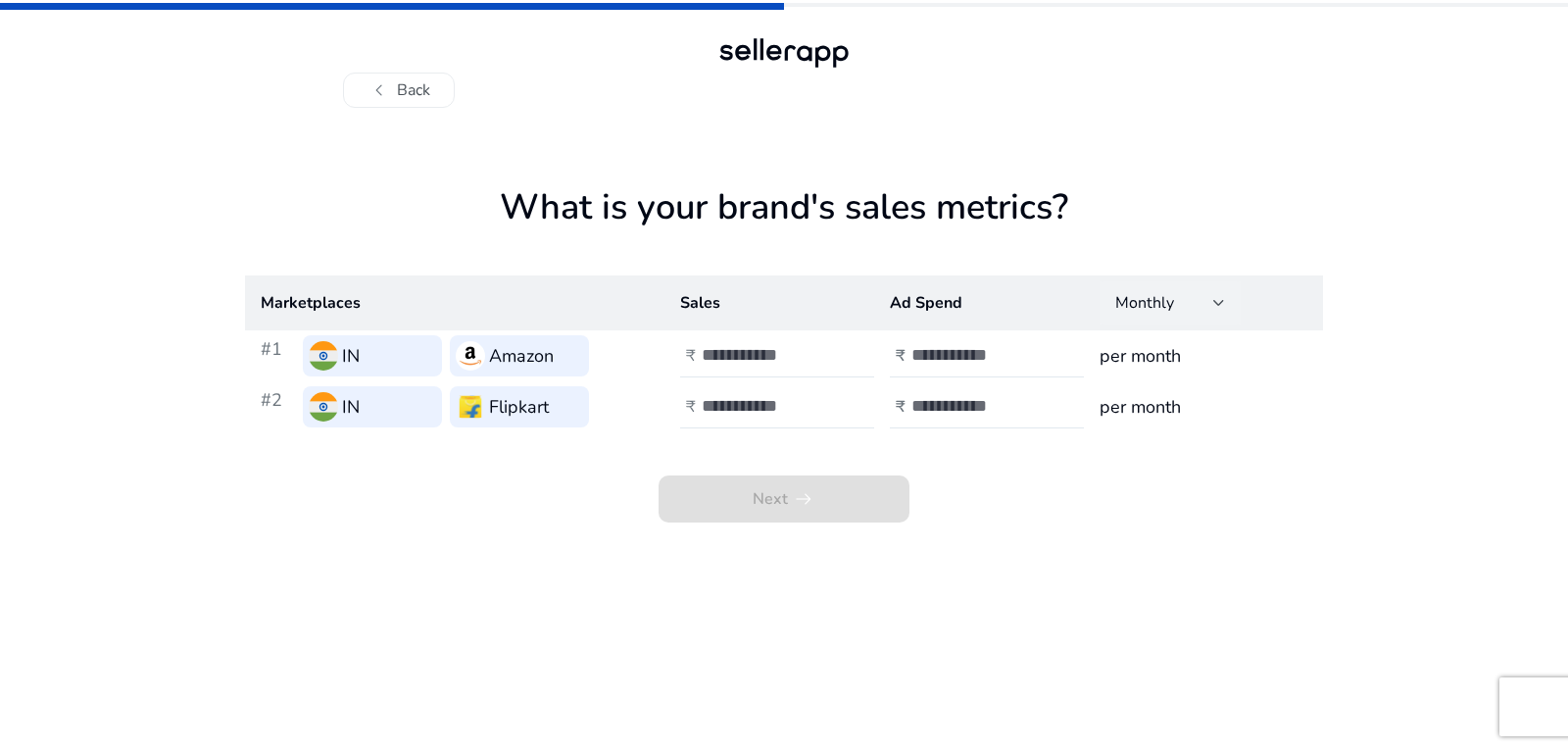 click at bounding box center [1219, 303] 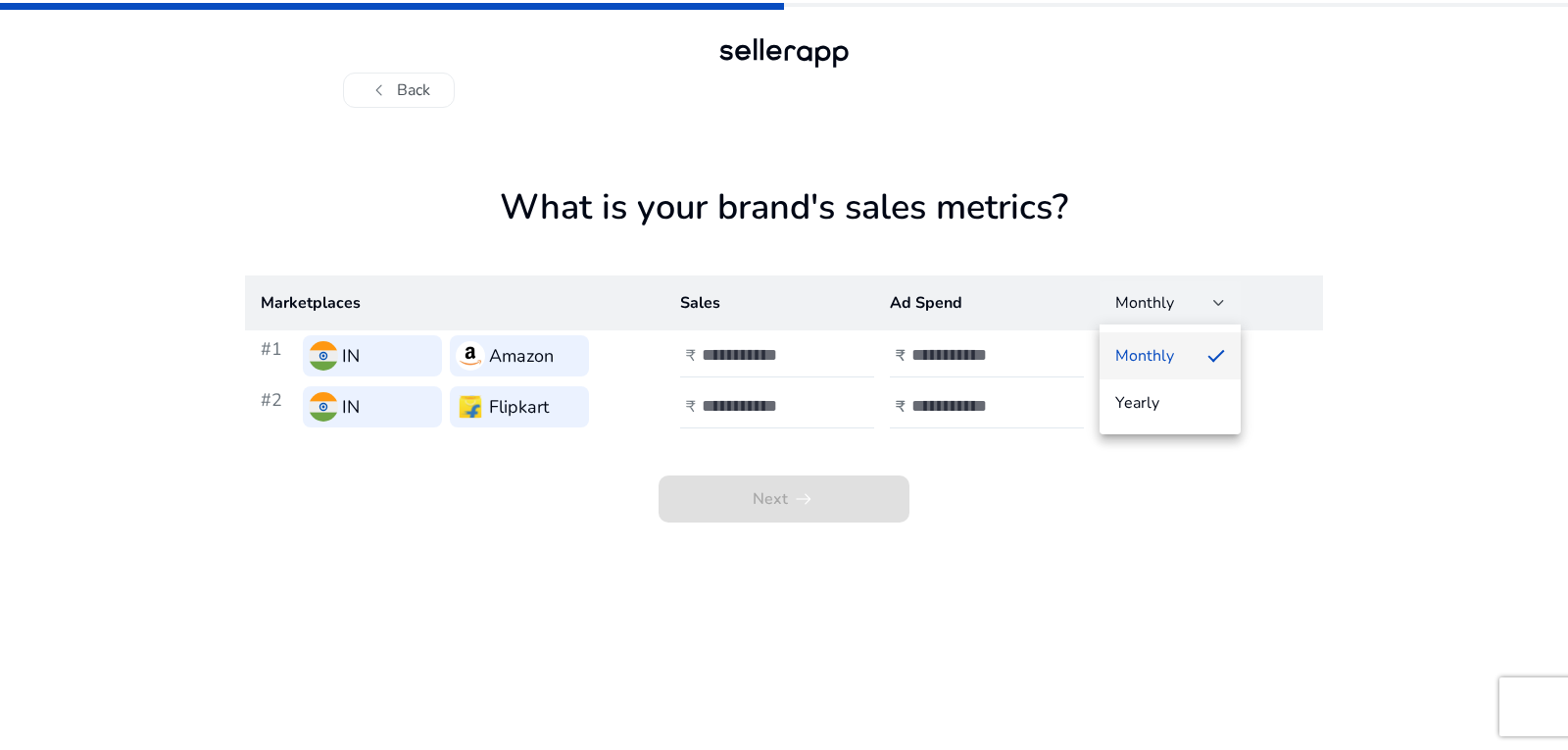 click at bounding box center (784, 375) 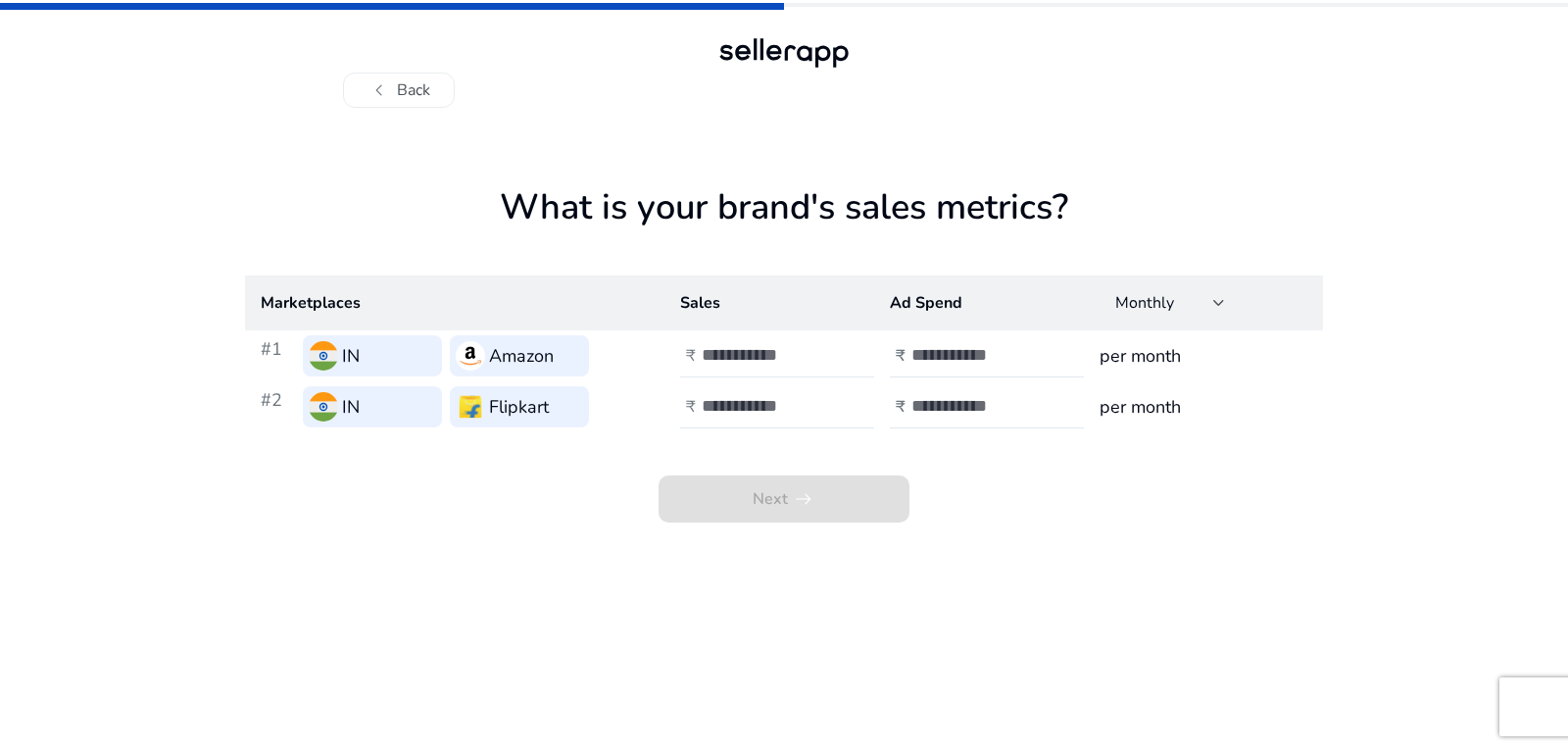 click at bounding box center (767, 355) 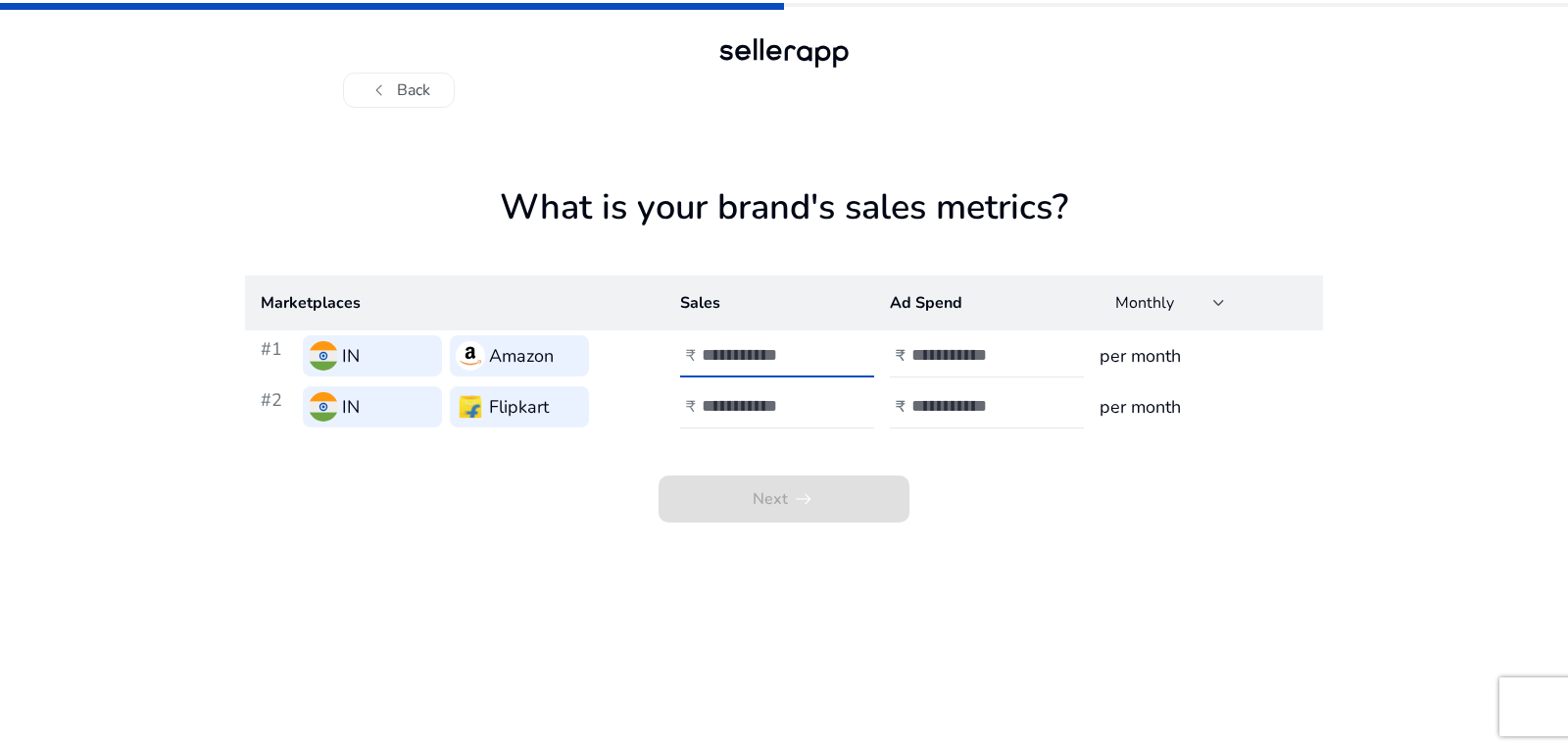 click at bounding box center (977, 355) 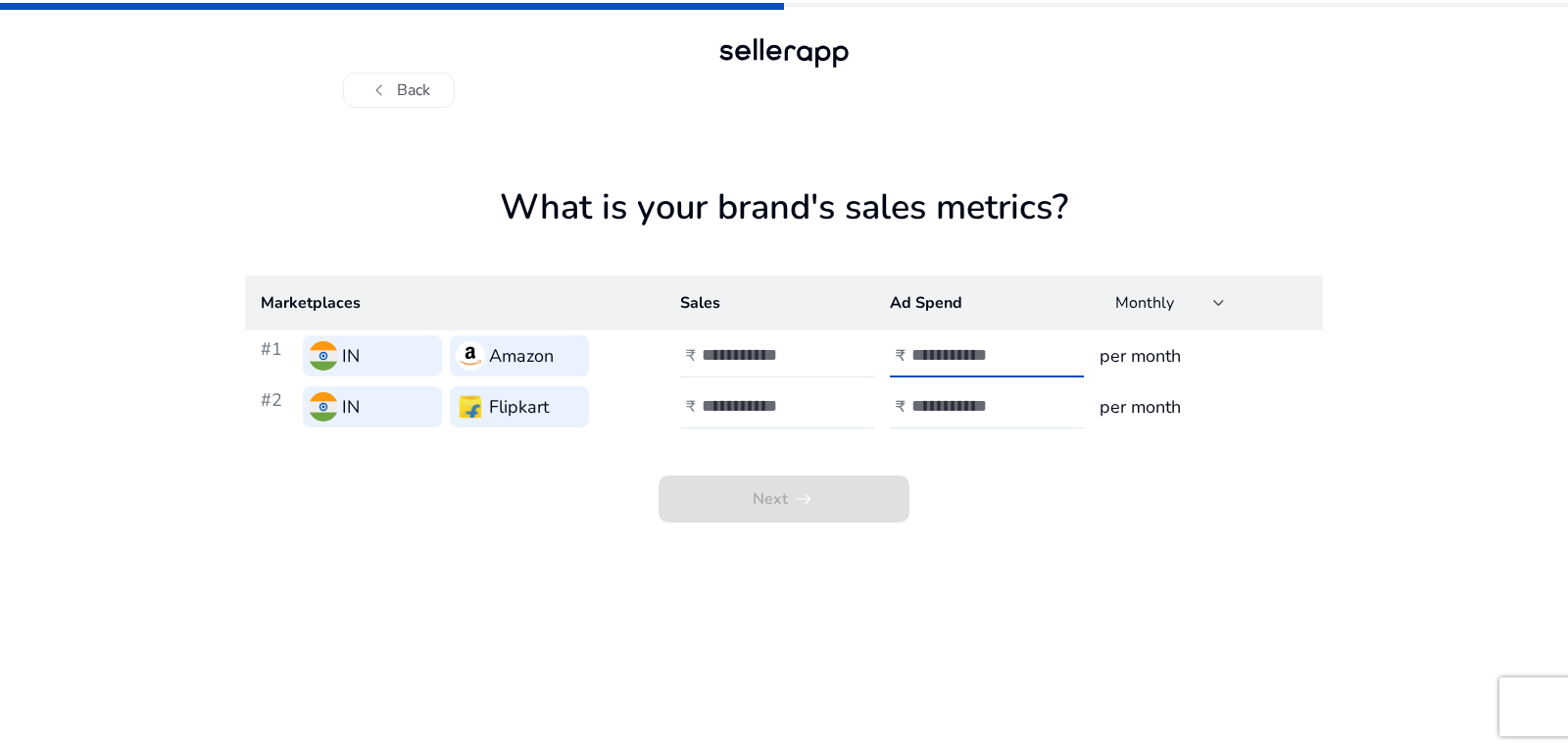 click at bounding box center [767, 355] 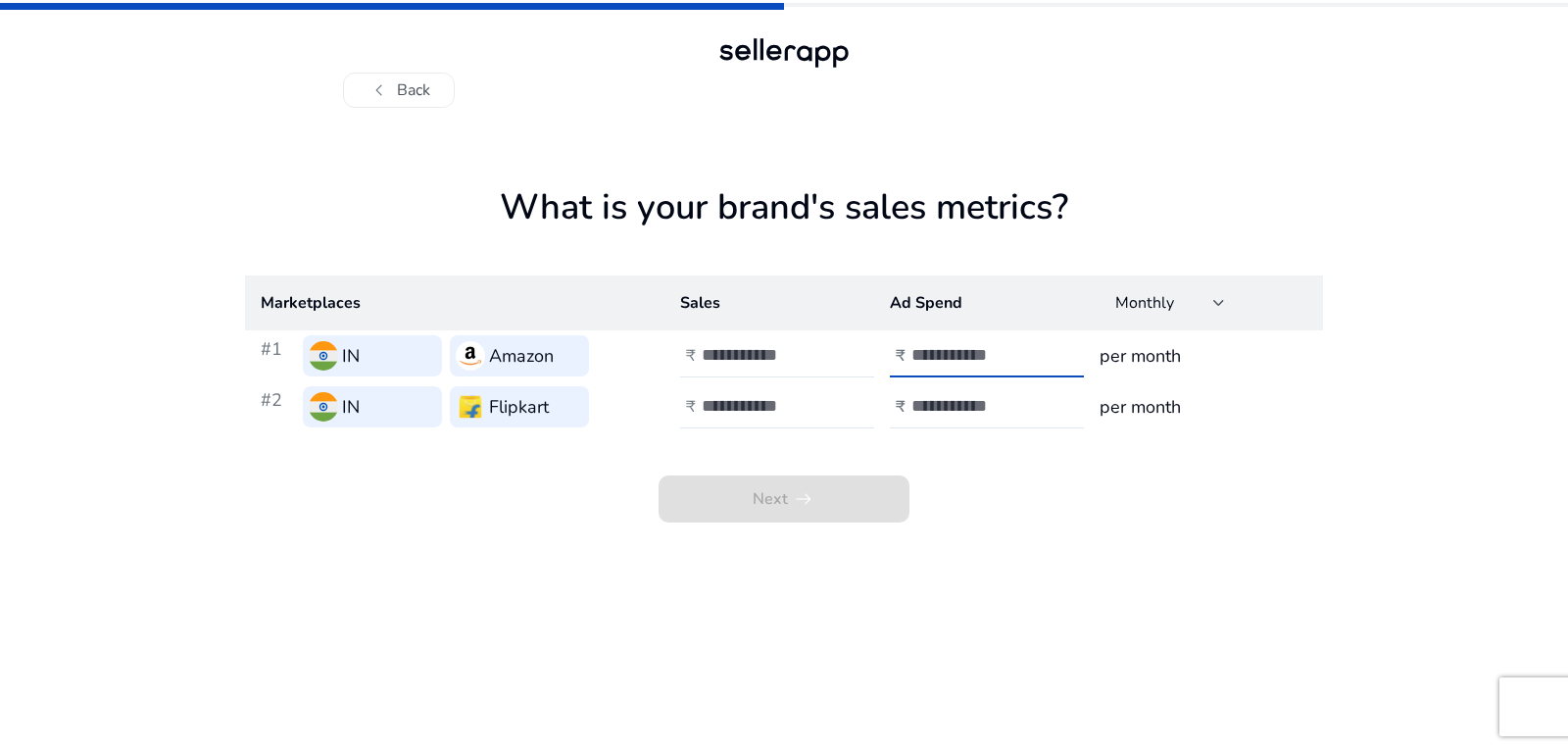 click at bounding box center [977, 355] 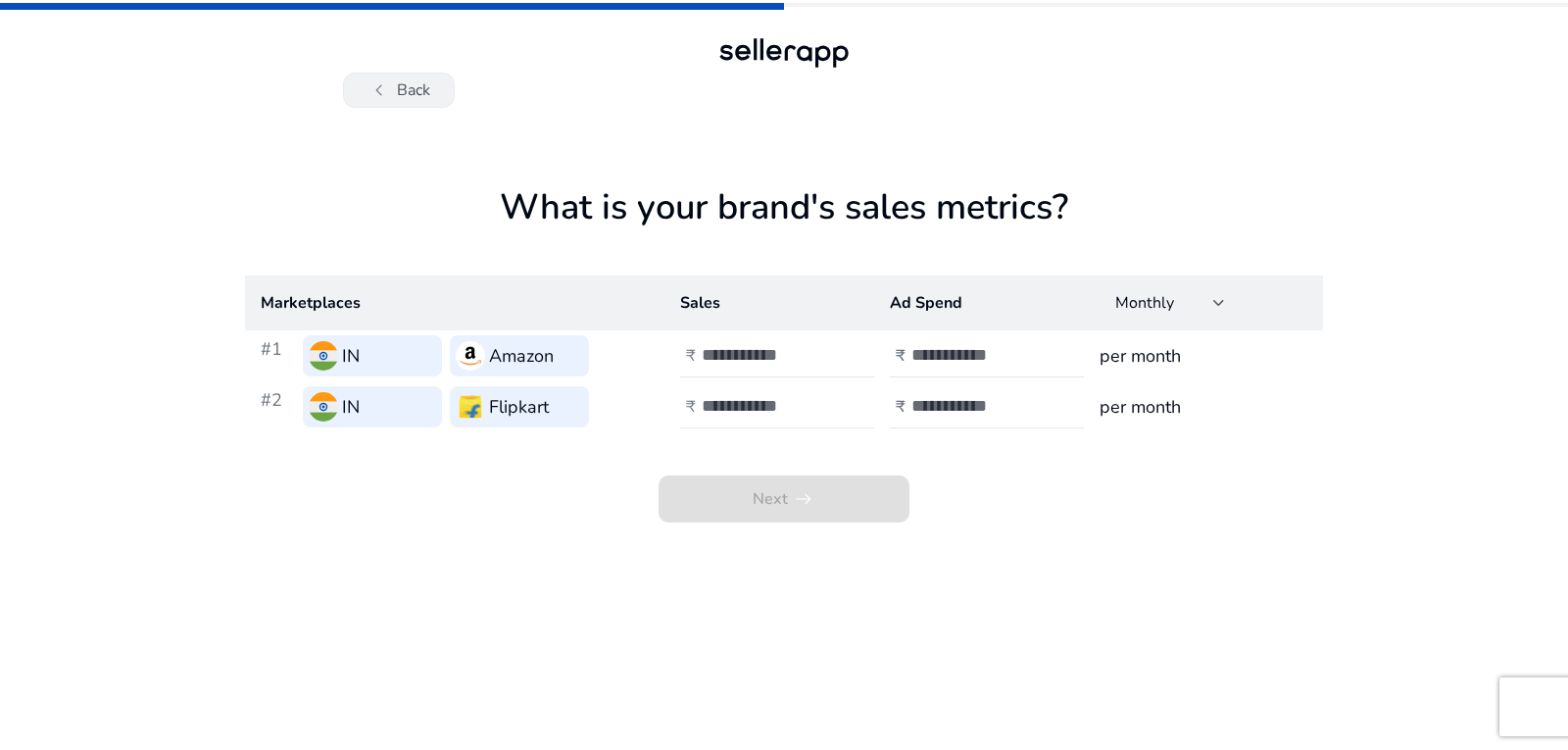 click on "chevron_left   Back" 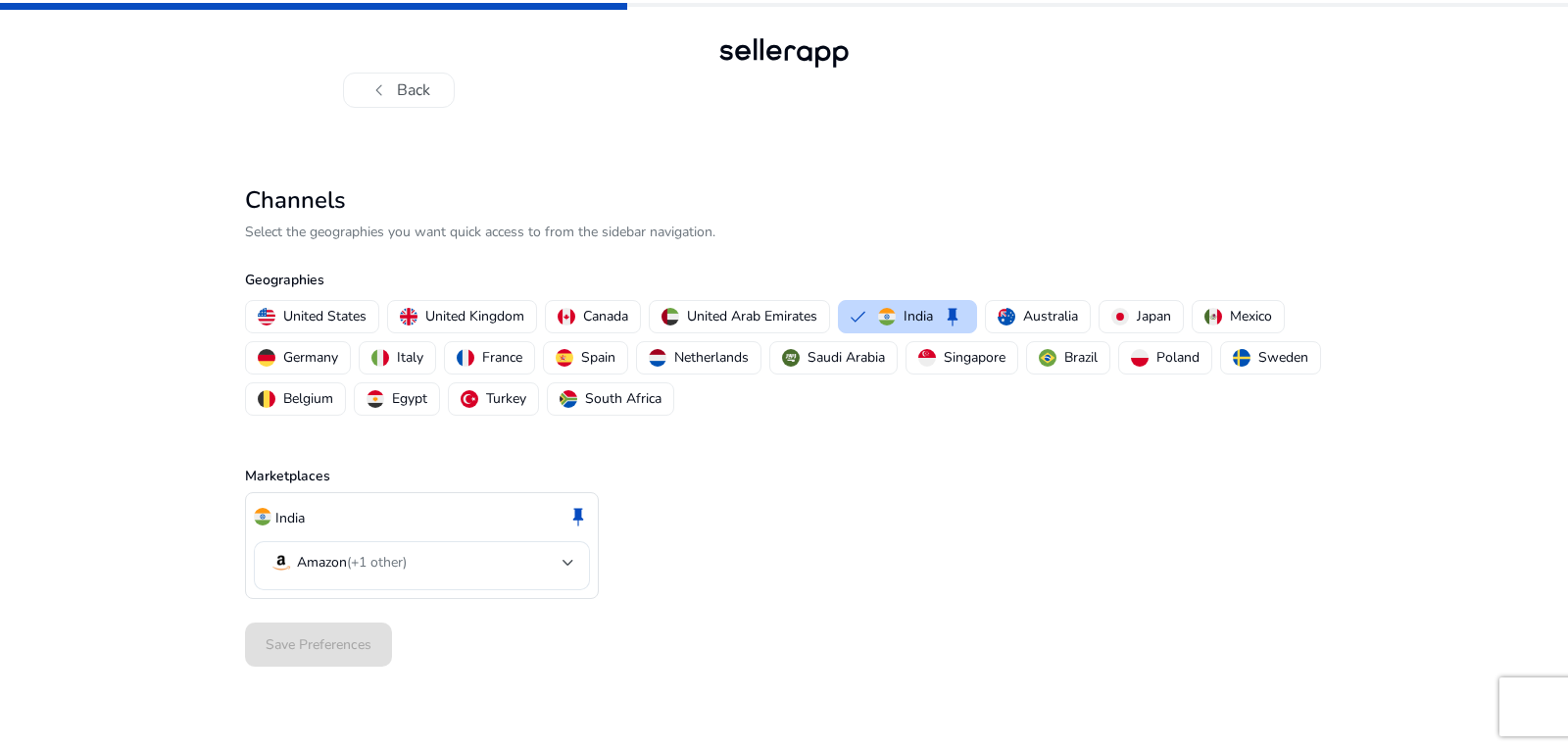 click on "chevron_left   Back" 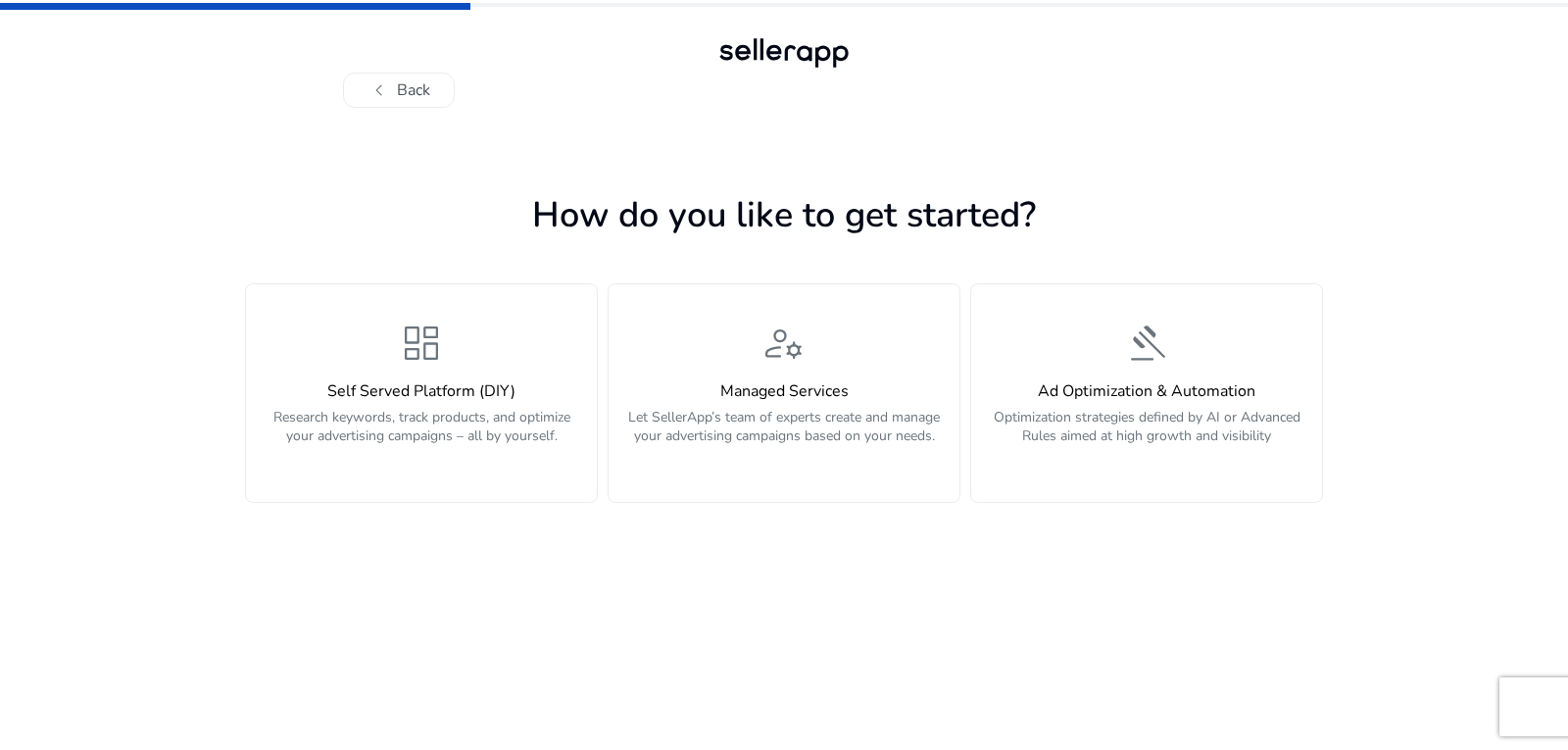 click on "chevron_left   Back" 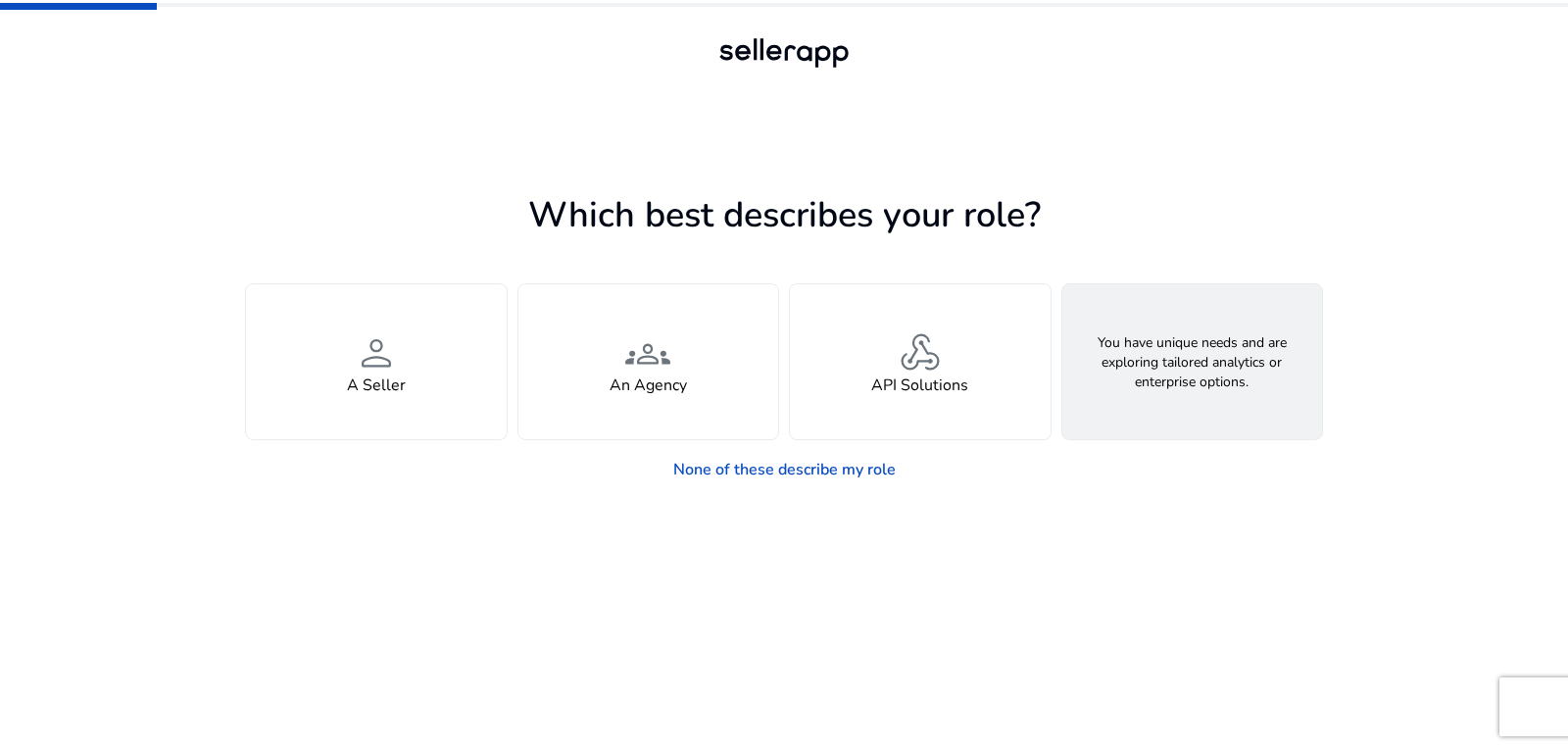 click on "Looking for Custom Solutions" 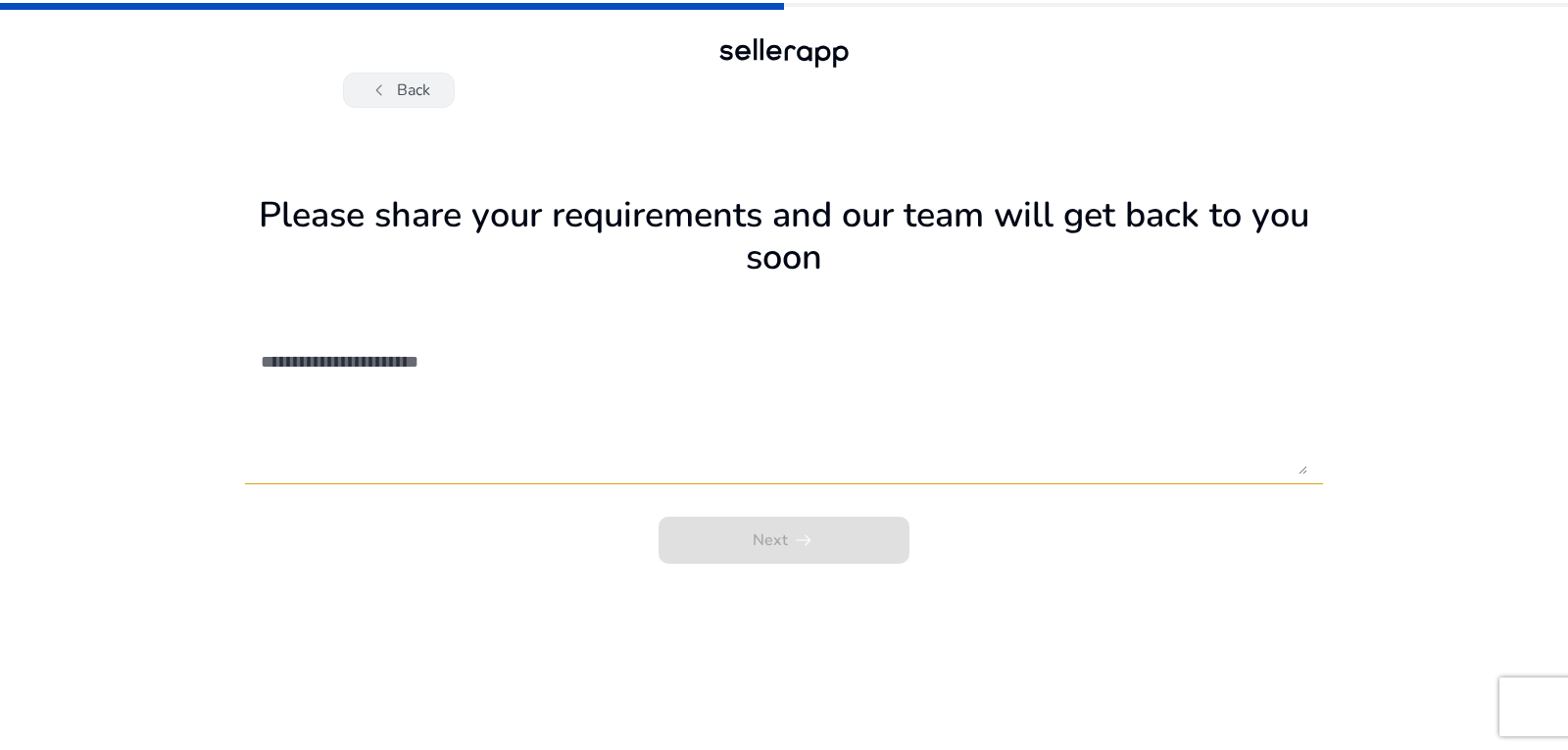 click on "chevron_left" 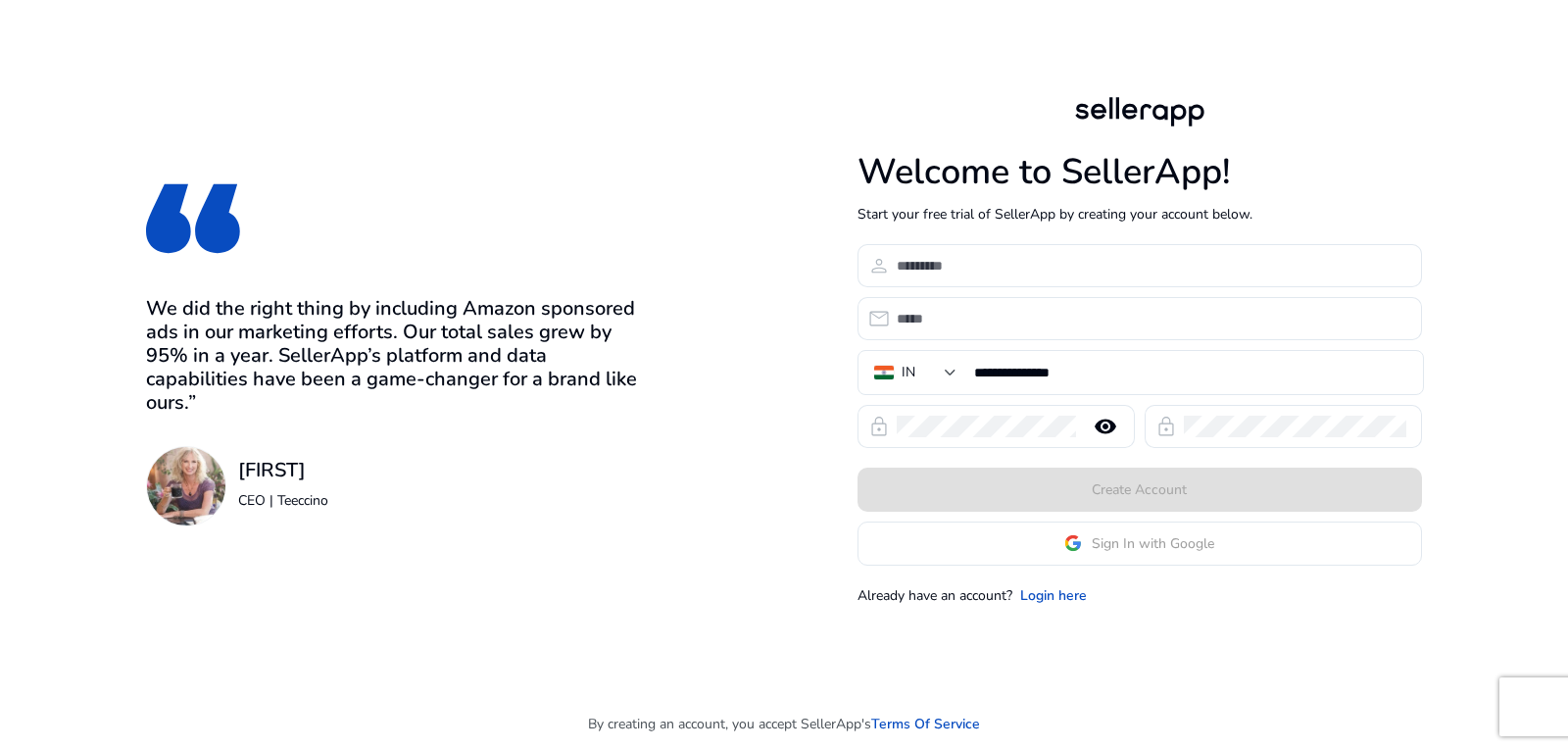 scroll, scrollTop: 0, scrollLeft: 0, axis: both 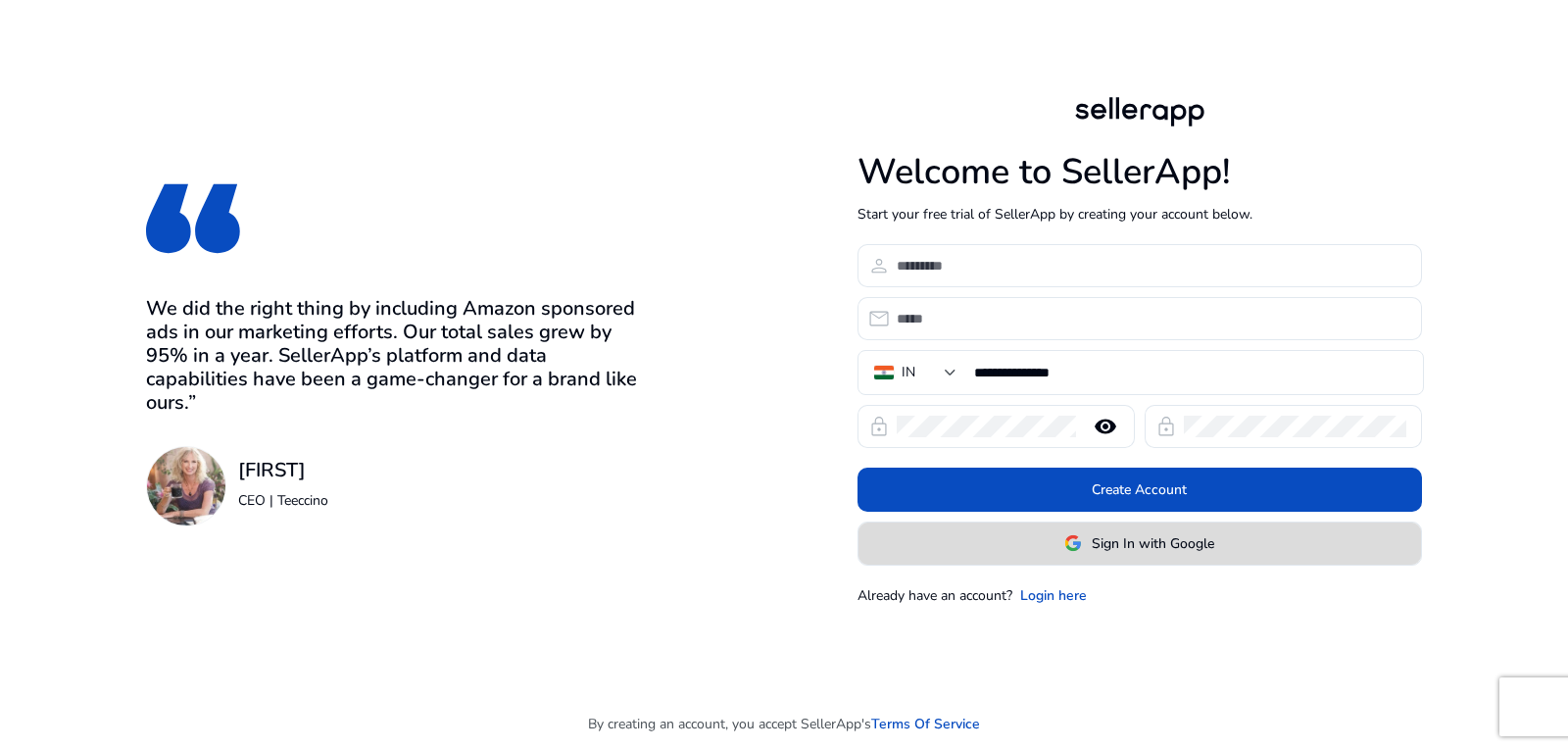 click on "Sign In with Google" 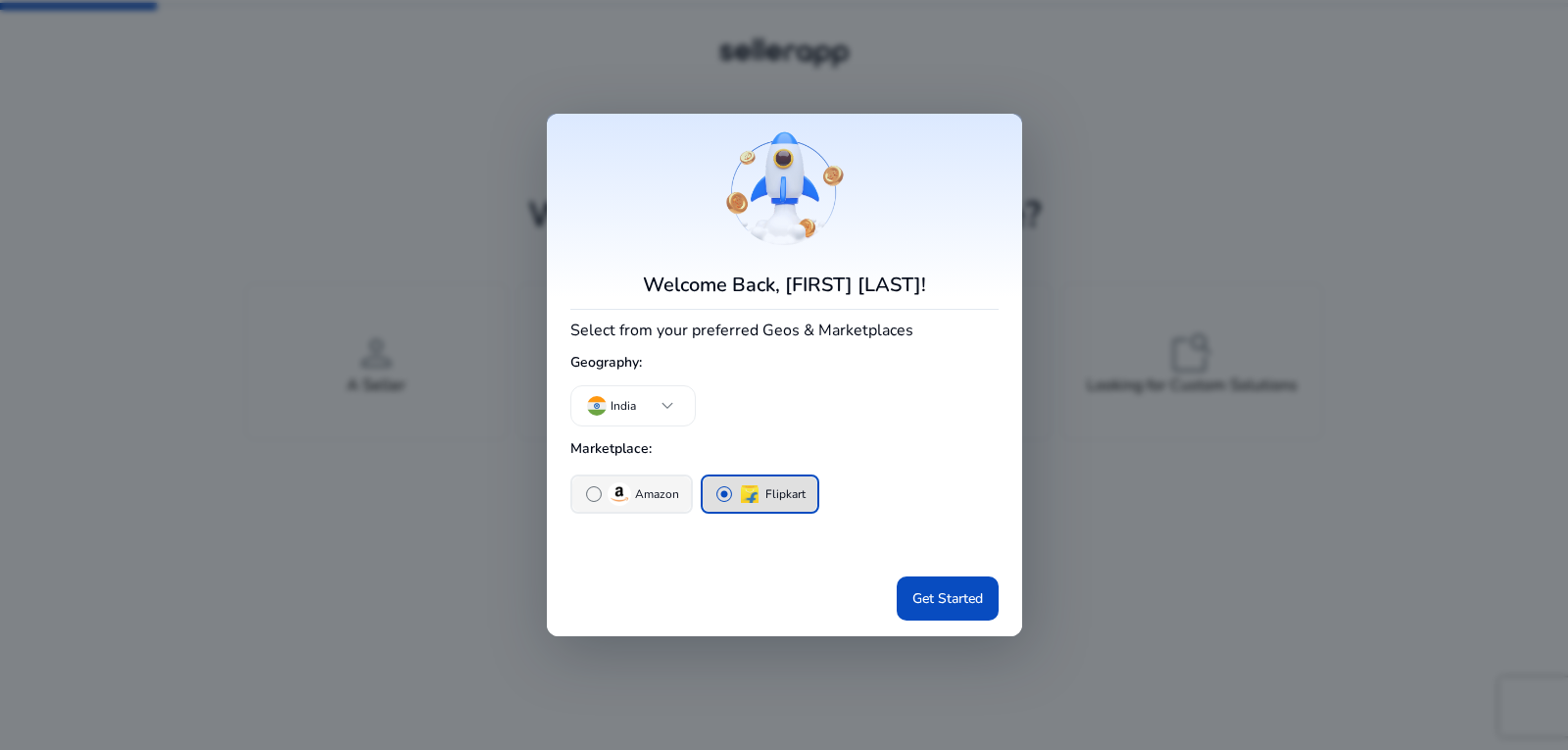 click on "radio_button_unchecked   Amazon" at bounding box center [631, 494] 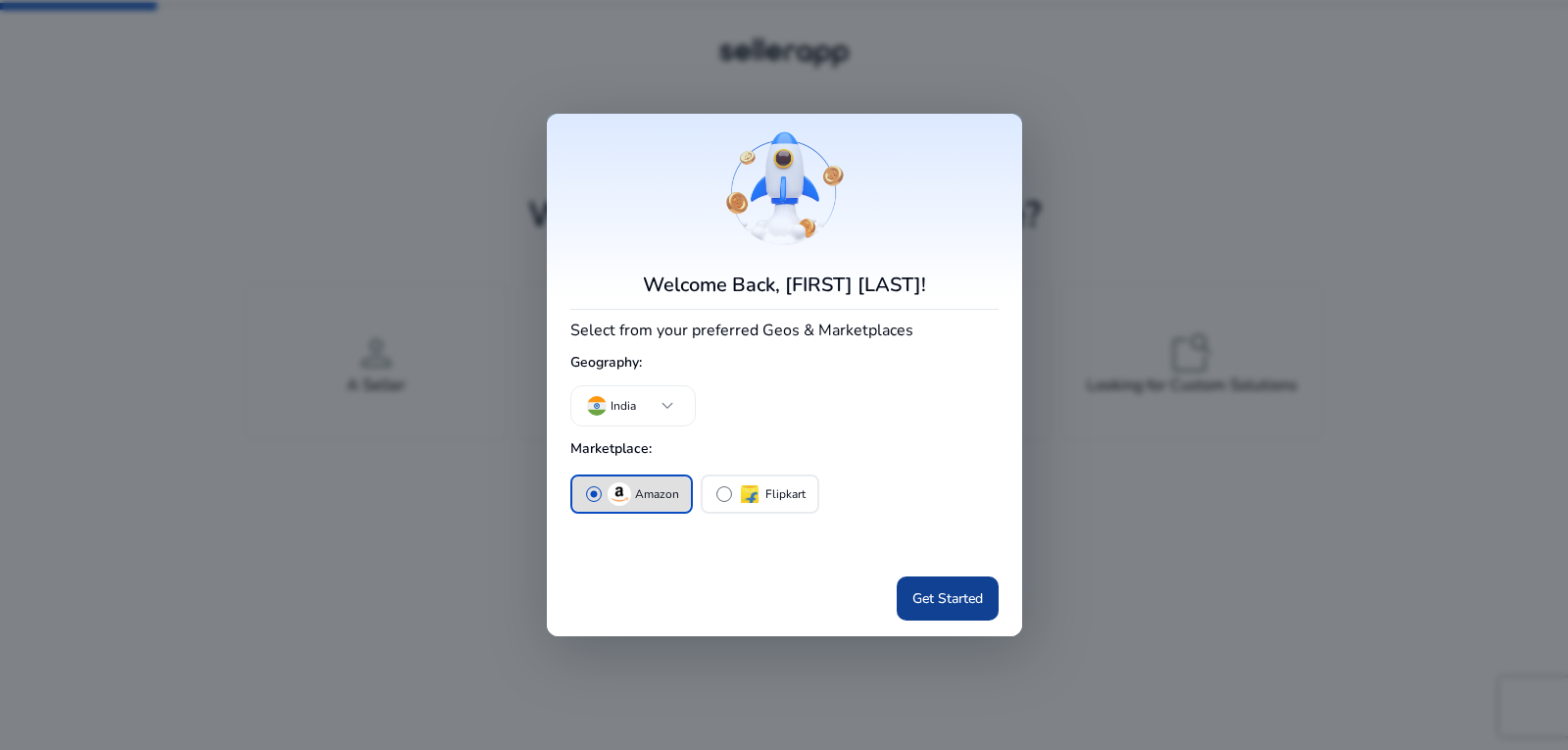 click on "Get Started" at bounding box center [948, 598] 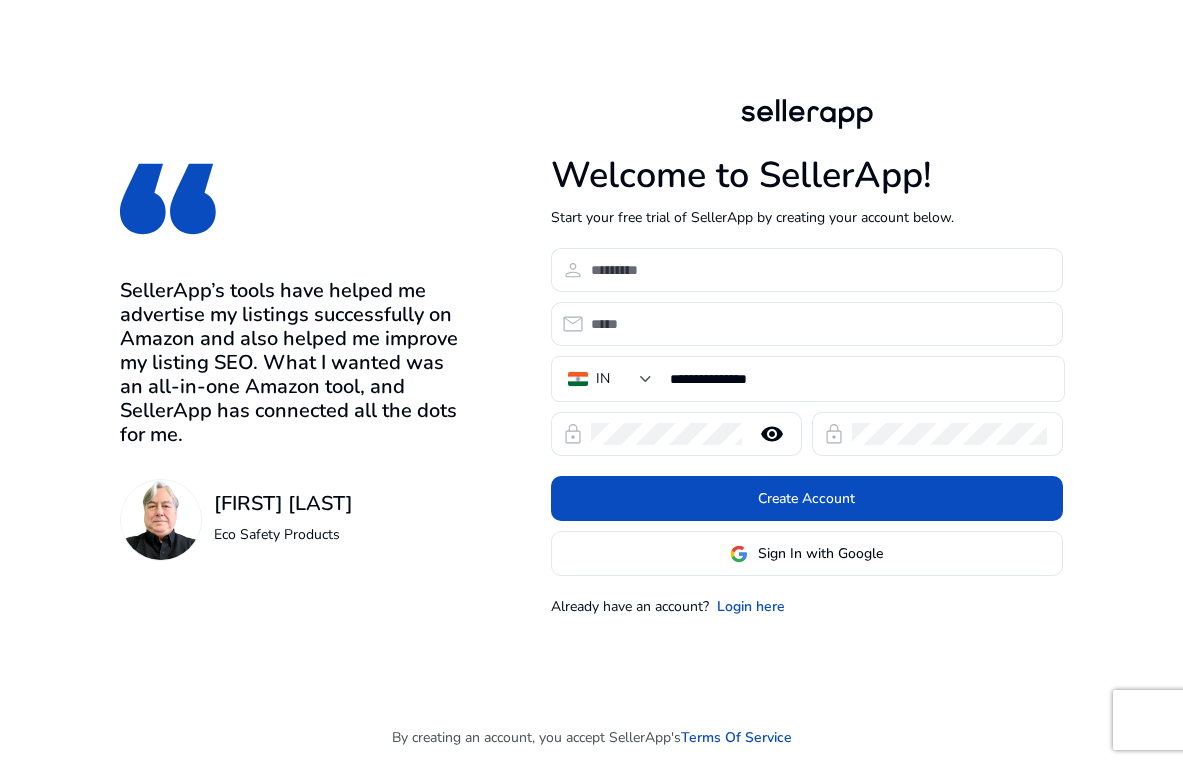 scroll, scrollTop: 0, scrollLeft: 0, axis: both 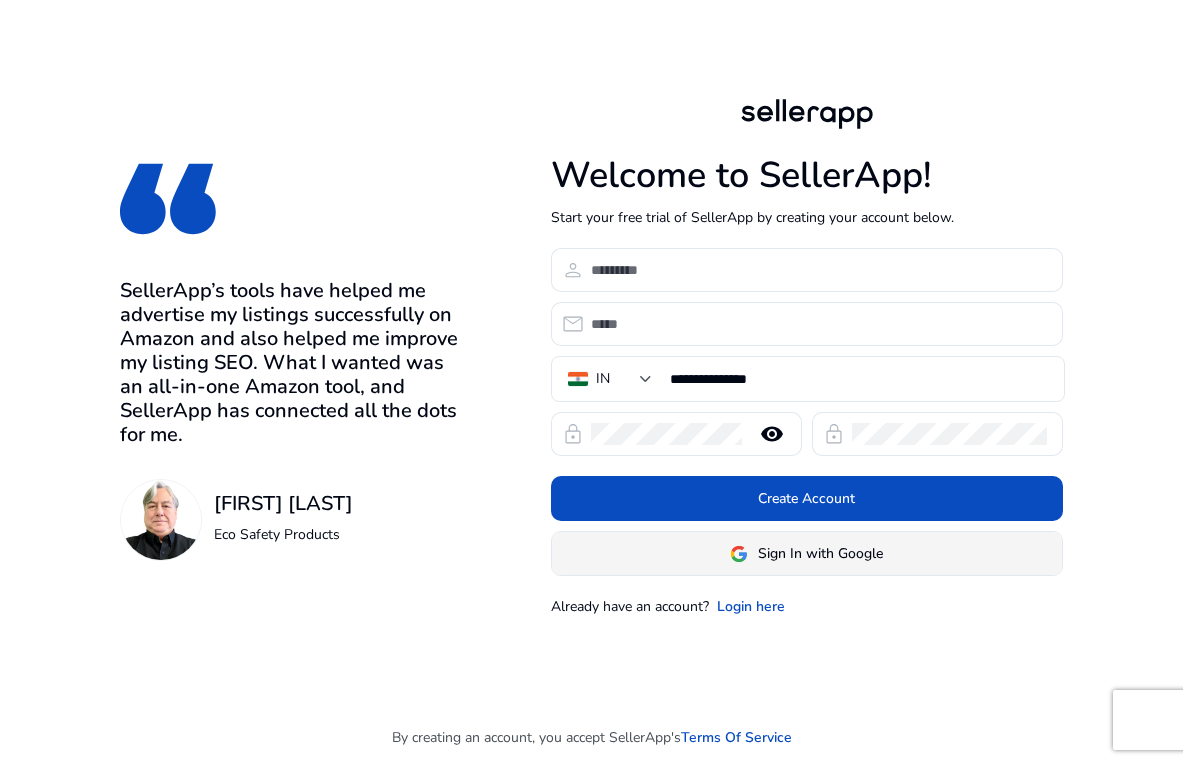 click on "Sign In with Google" 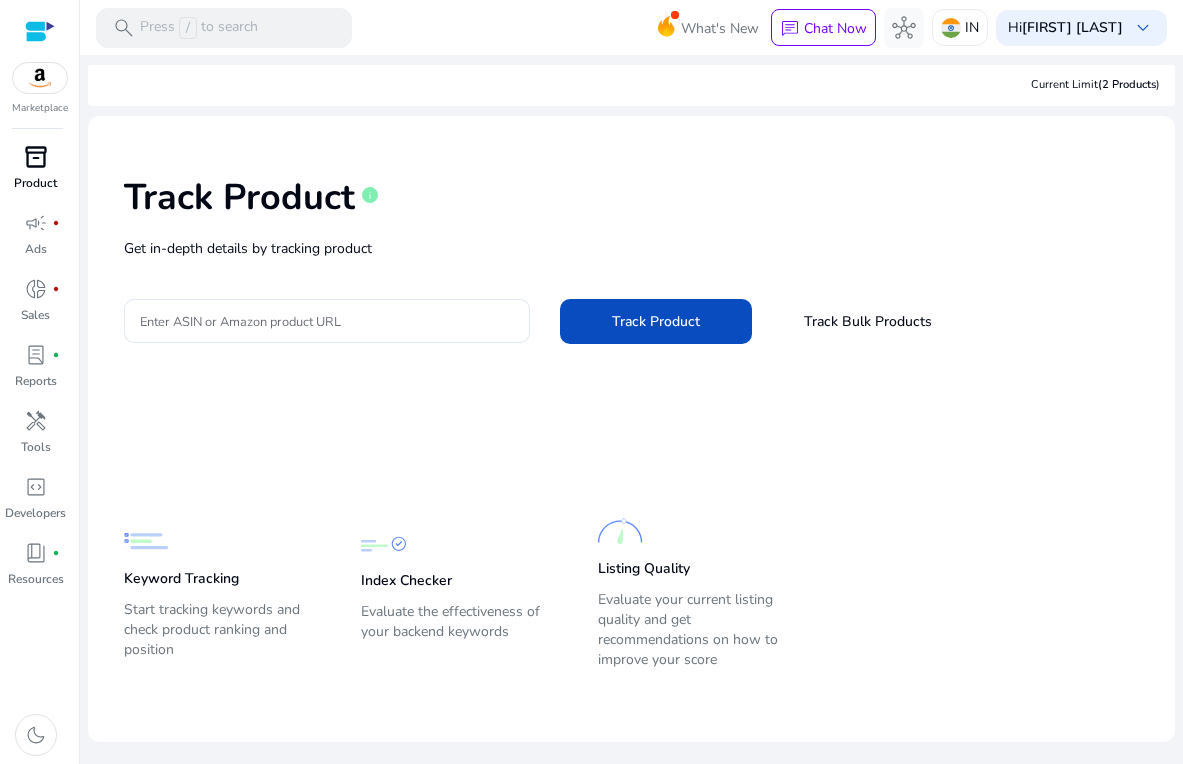 click on "Product" at bounding box center [35, 183] 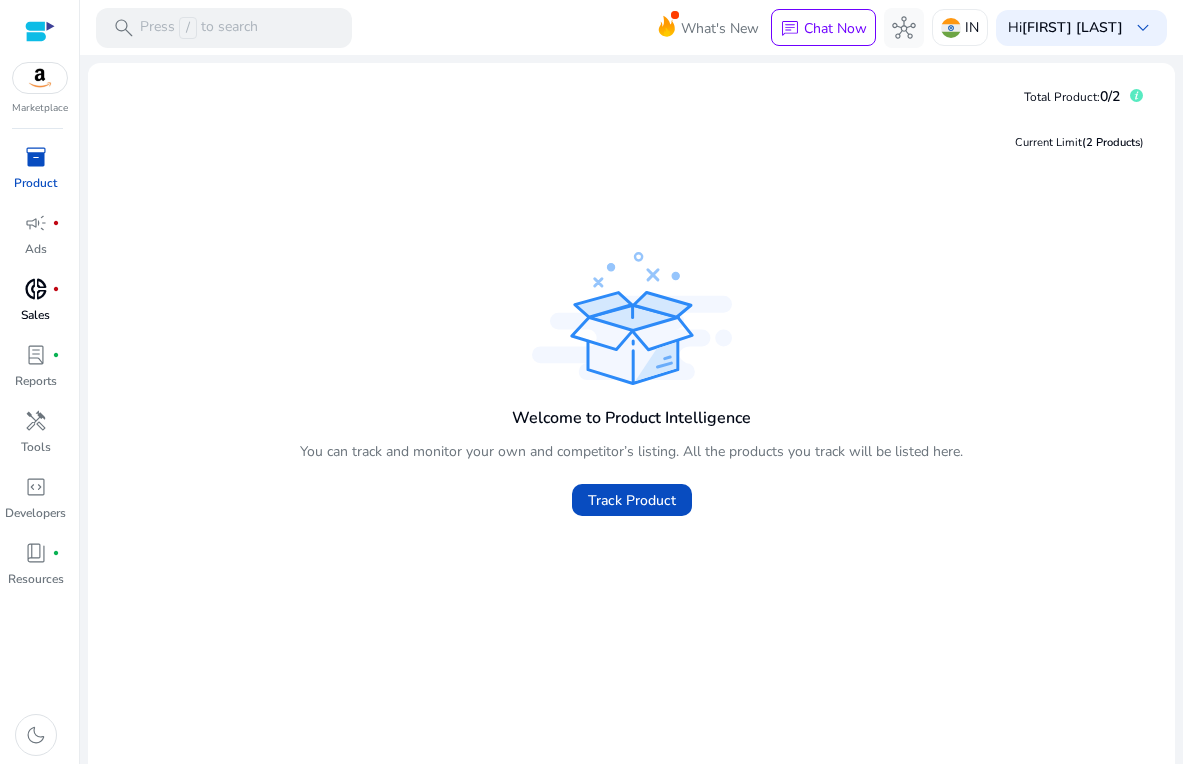 click on "Sales" at bounding box center [35, 315] 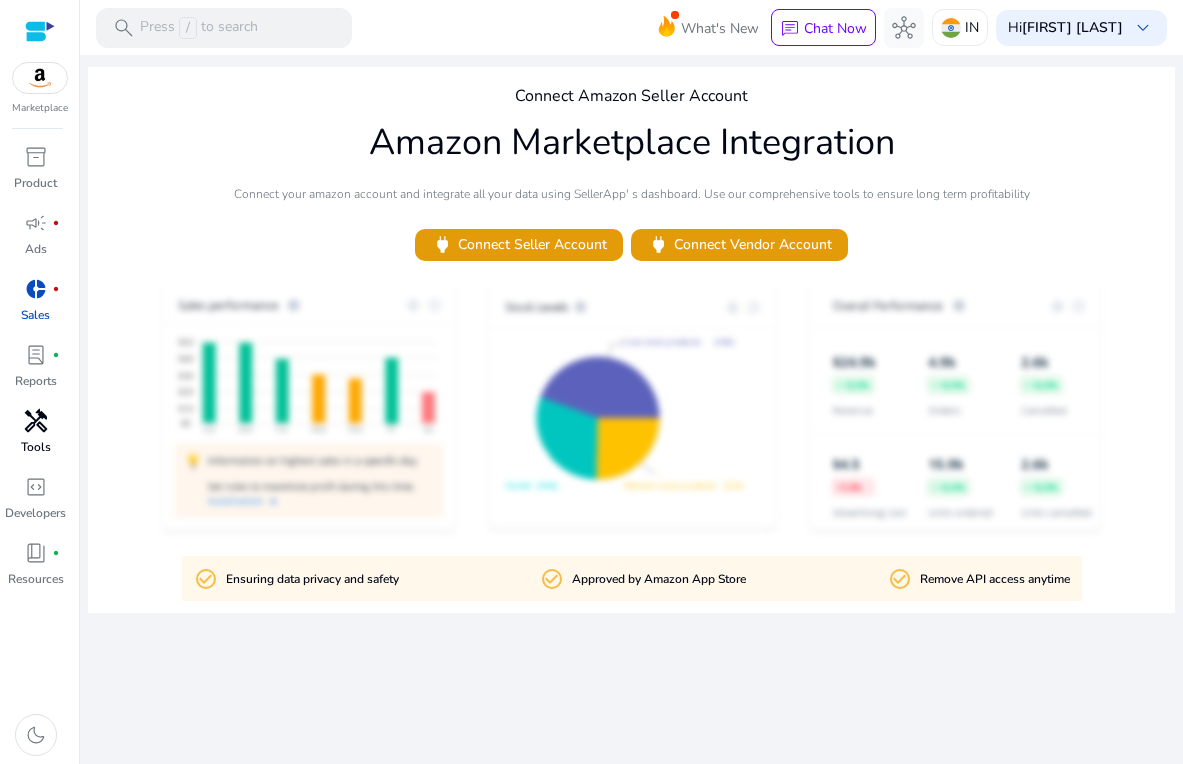 click on "handyman" at bounding box center (36, 421) 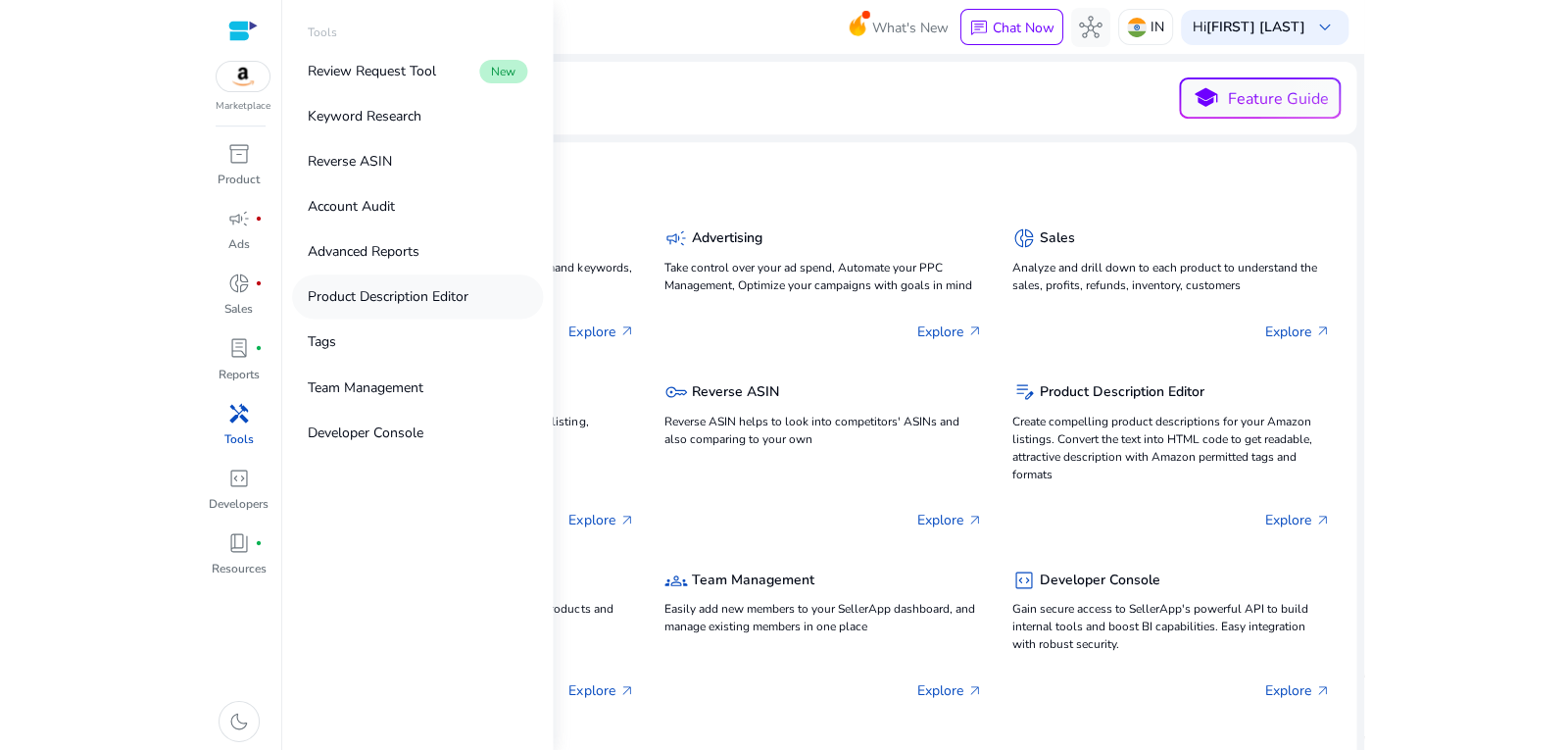 scroll, scrollTop: 0, scrollLeft: 0, axis: both 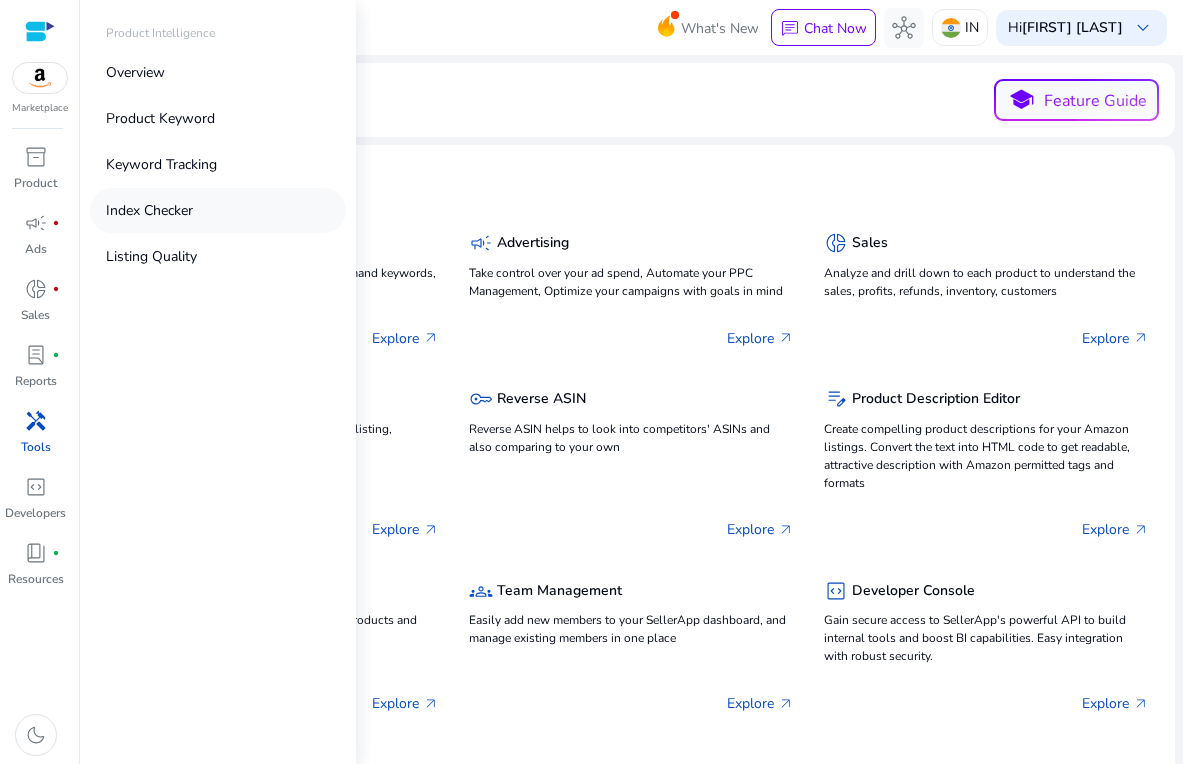 click on "Index Checker" at bounding box center [149, 210] 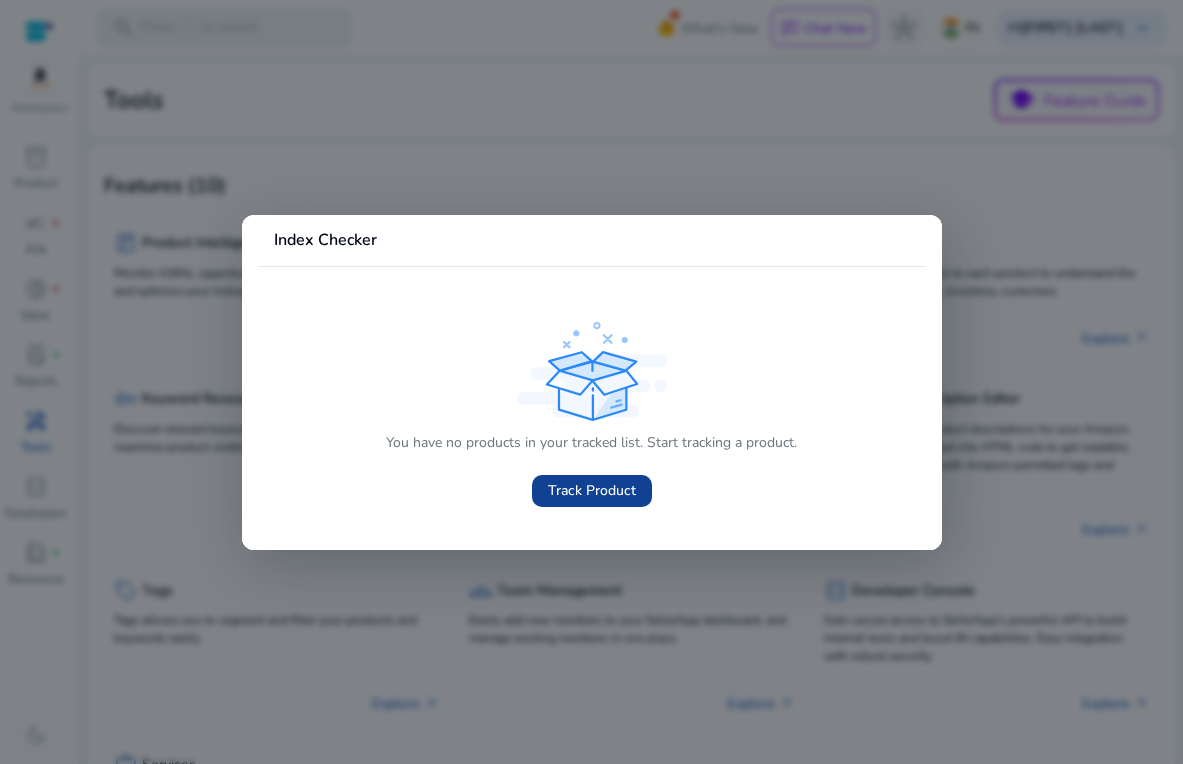 click on "Track Product" 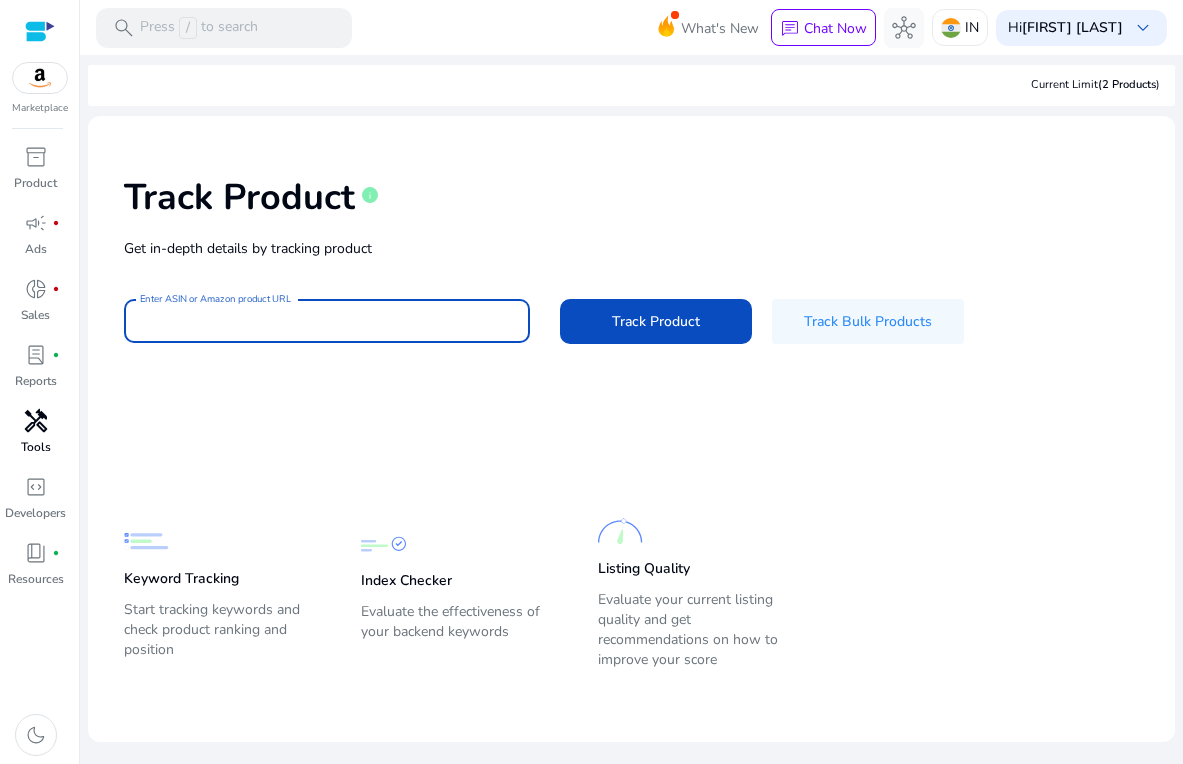 click on "Enter ASIN or Amazon product URL" at bounding box center [327, 321] 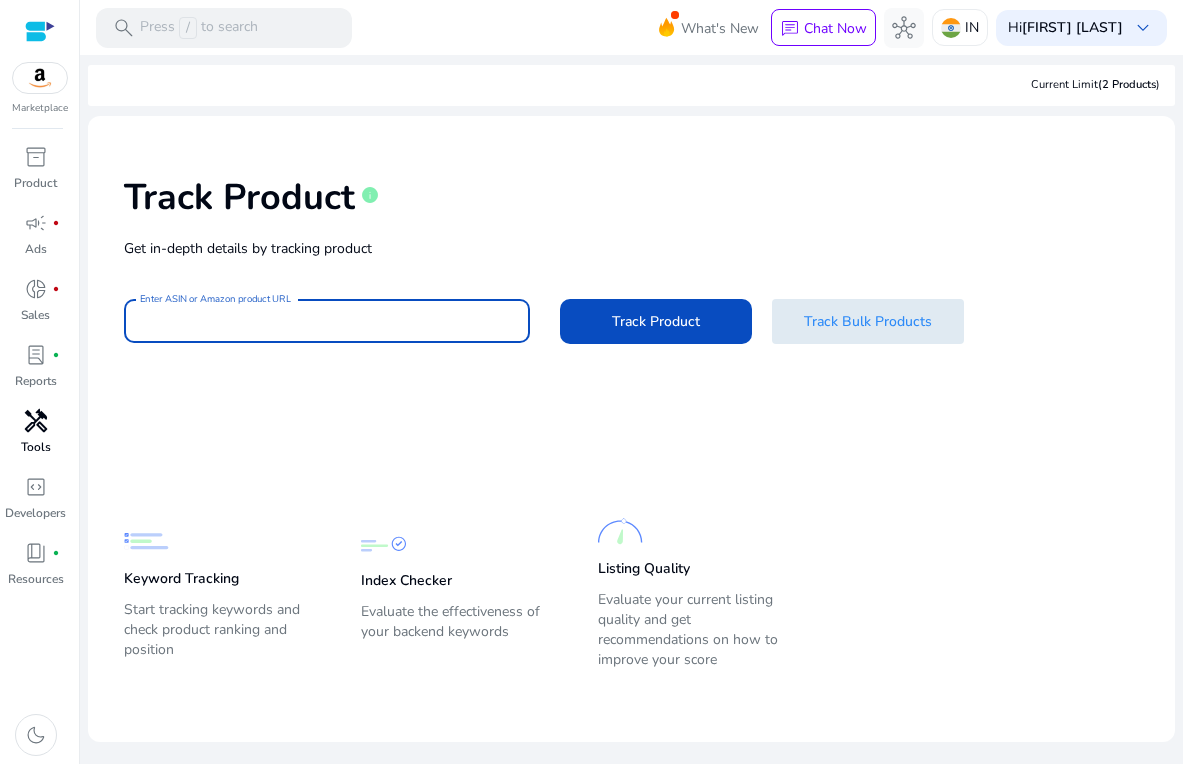 click on "Track Bulk Products" 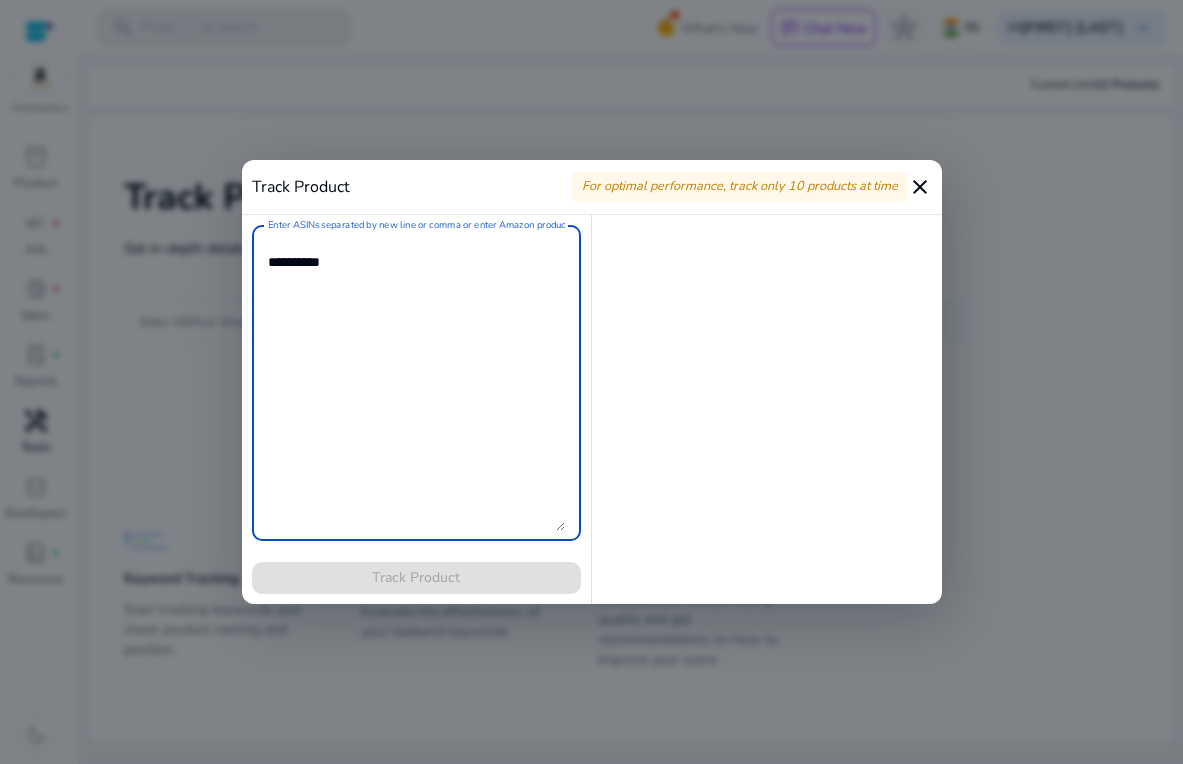click on "close" at bounding box center [920, 187] 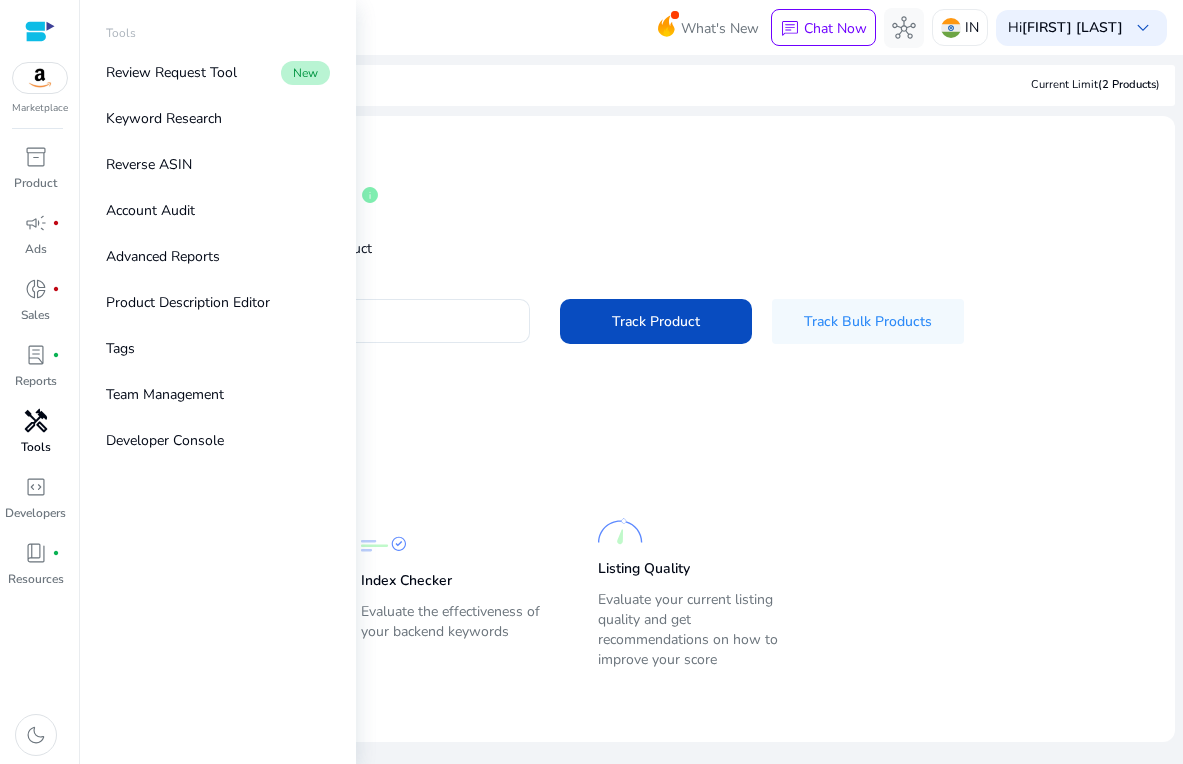 click on "handyman" at bounding box center (36, 421) 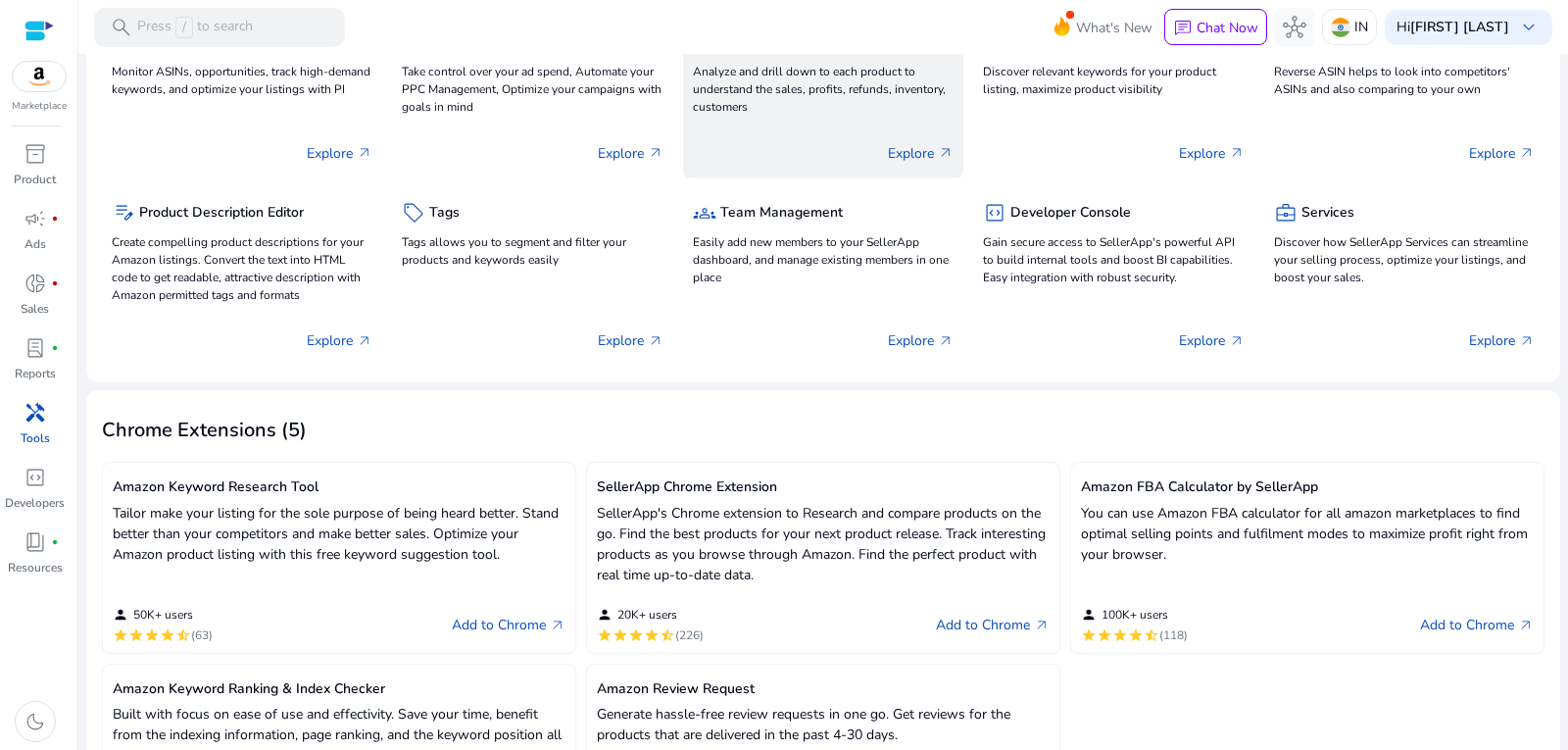 scroll, scrollTop: 0, scrollLeft: 0, axis: both 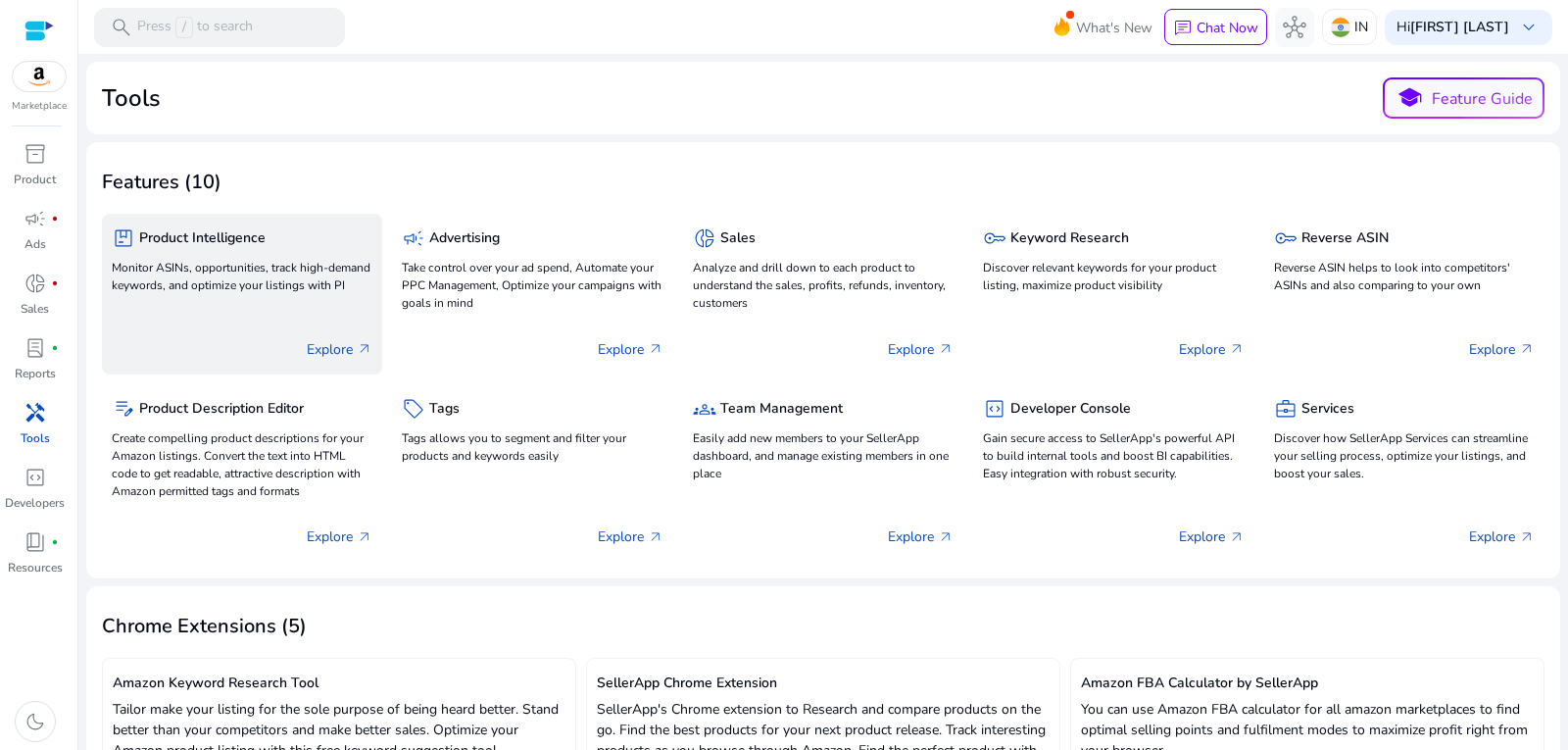 click on "Monitor ASINs, opportunities, track high-demand keywords, and optimize your listings with PI" 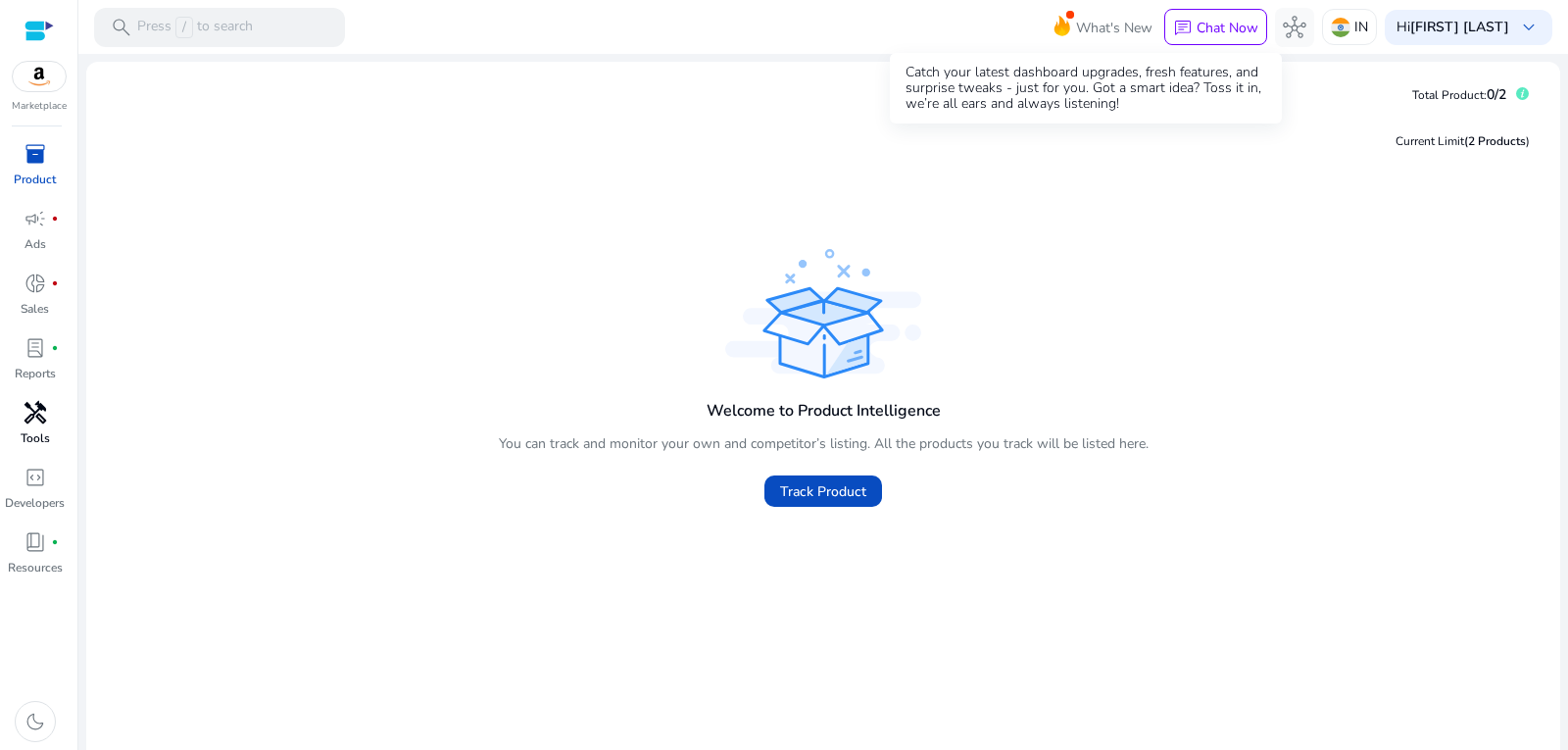 click on "What's New" at bounding box center (1114, 27) 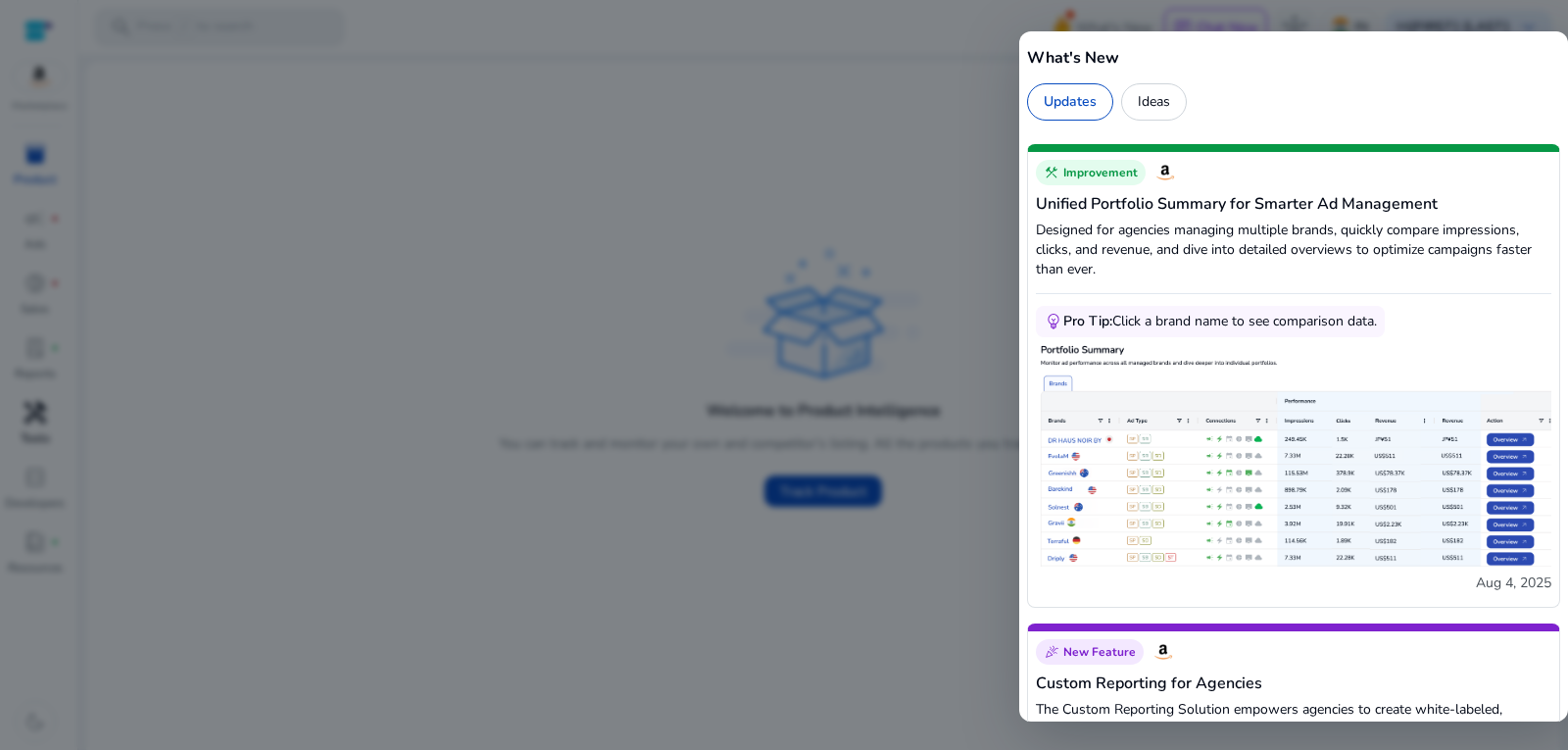 click at bounding box center [1294, 452] 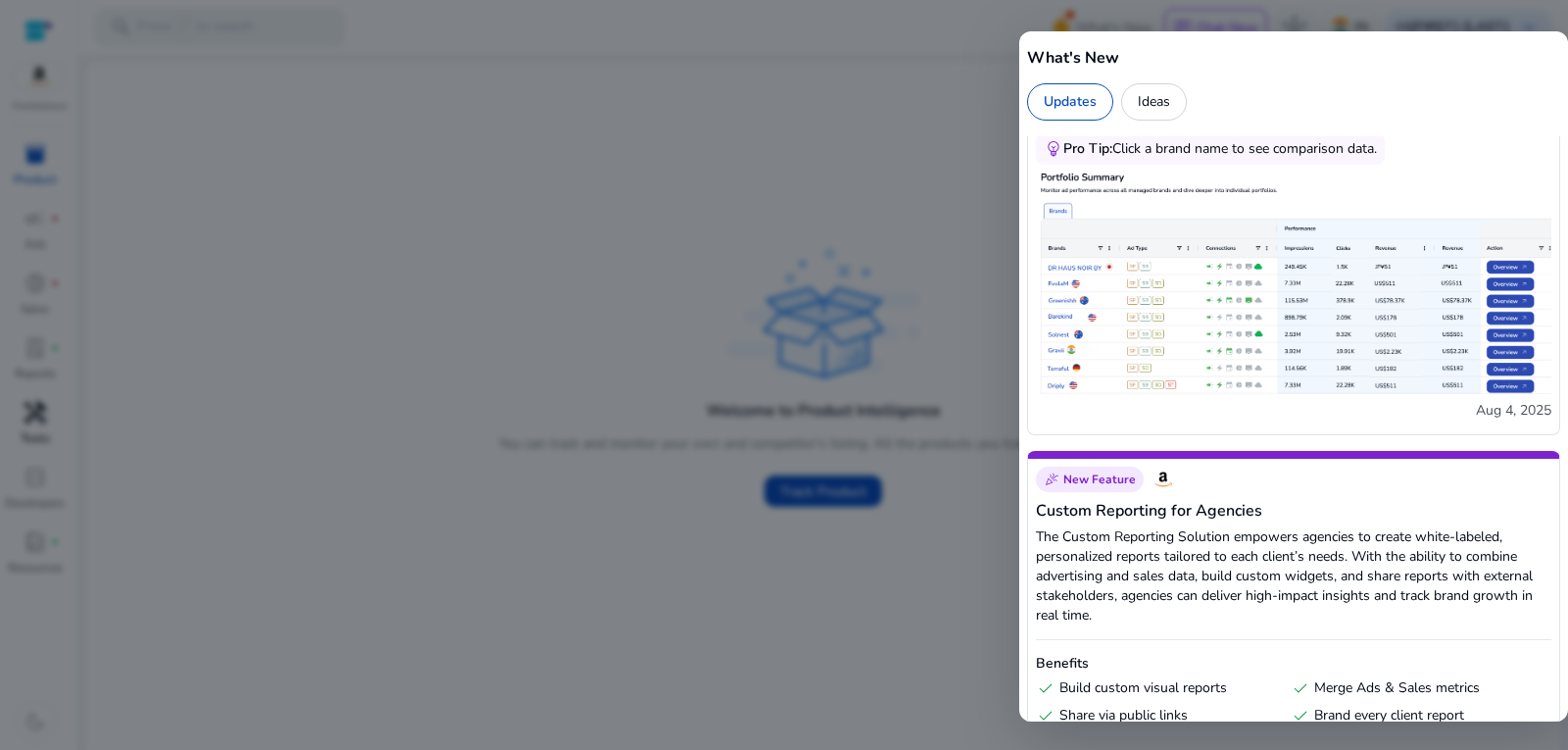 scroll, scrollTop: 294, scrollLeft: 0, axis: vertical 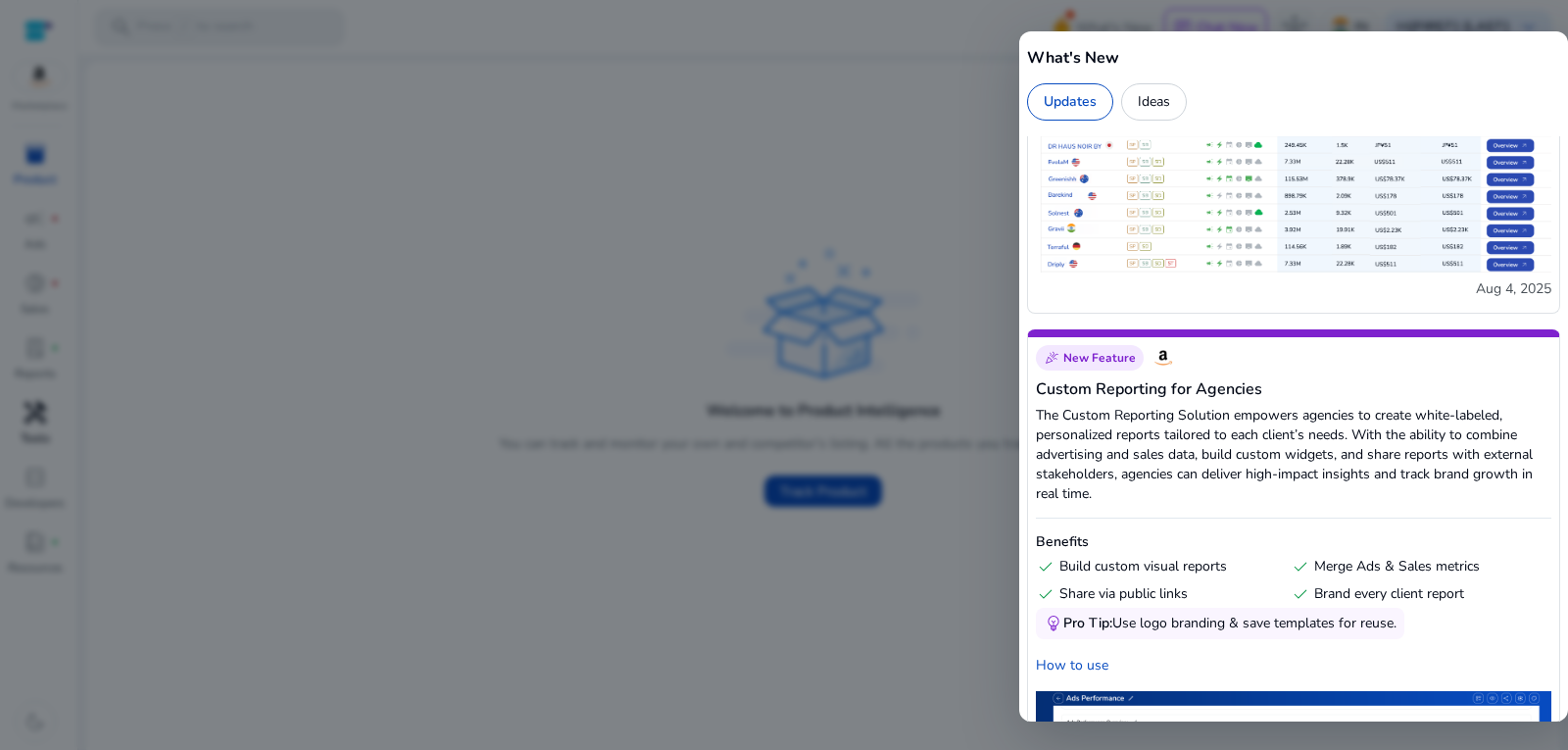 click at bounding box center (784, 375) 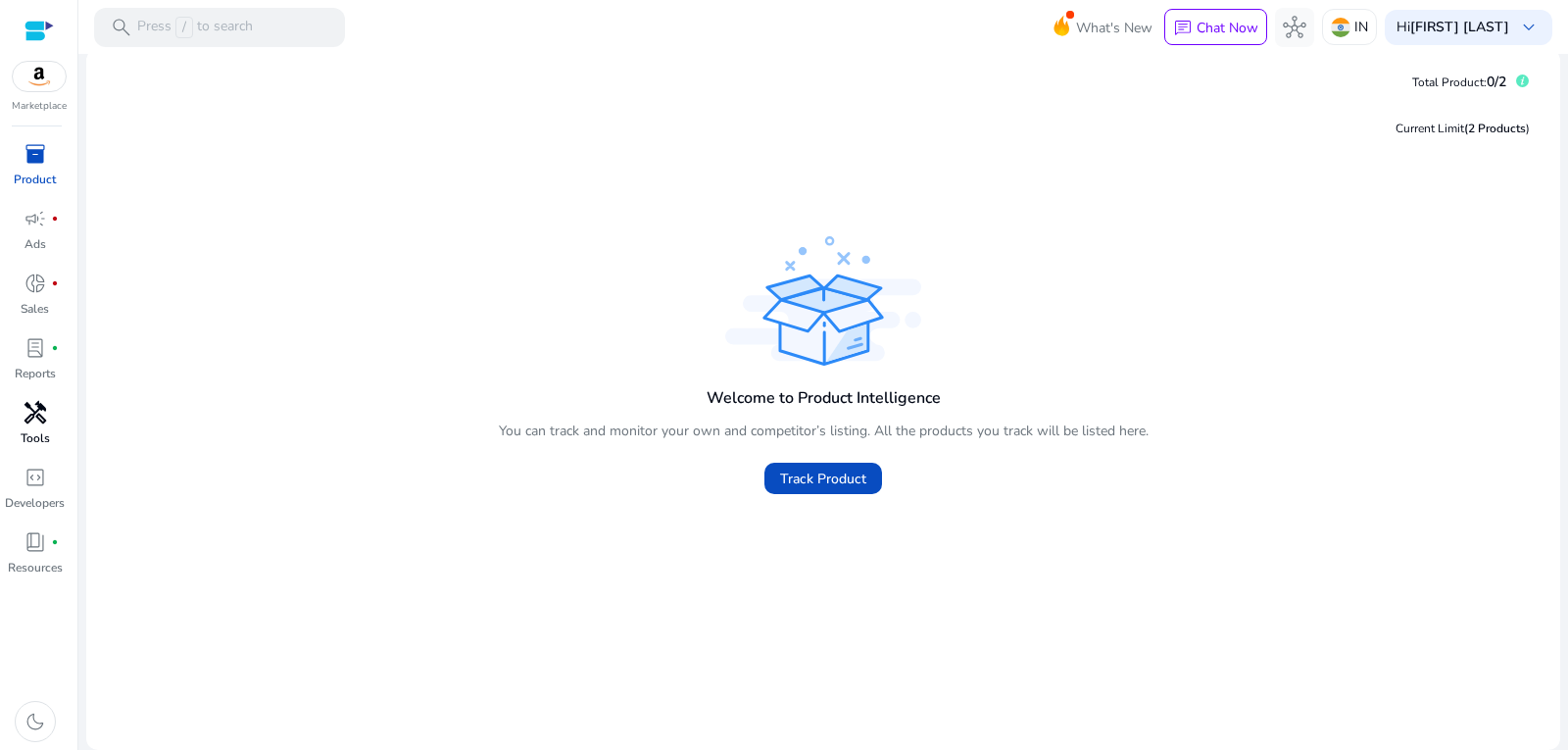 scroll, scrollTop: 0, scrollLeft: 0, axis: both 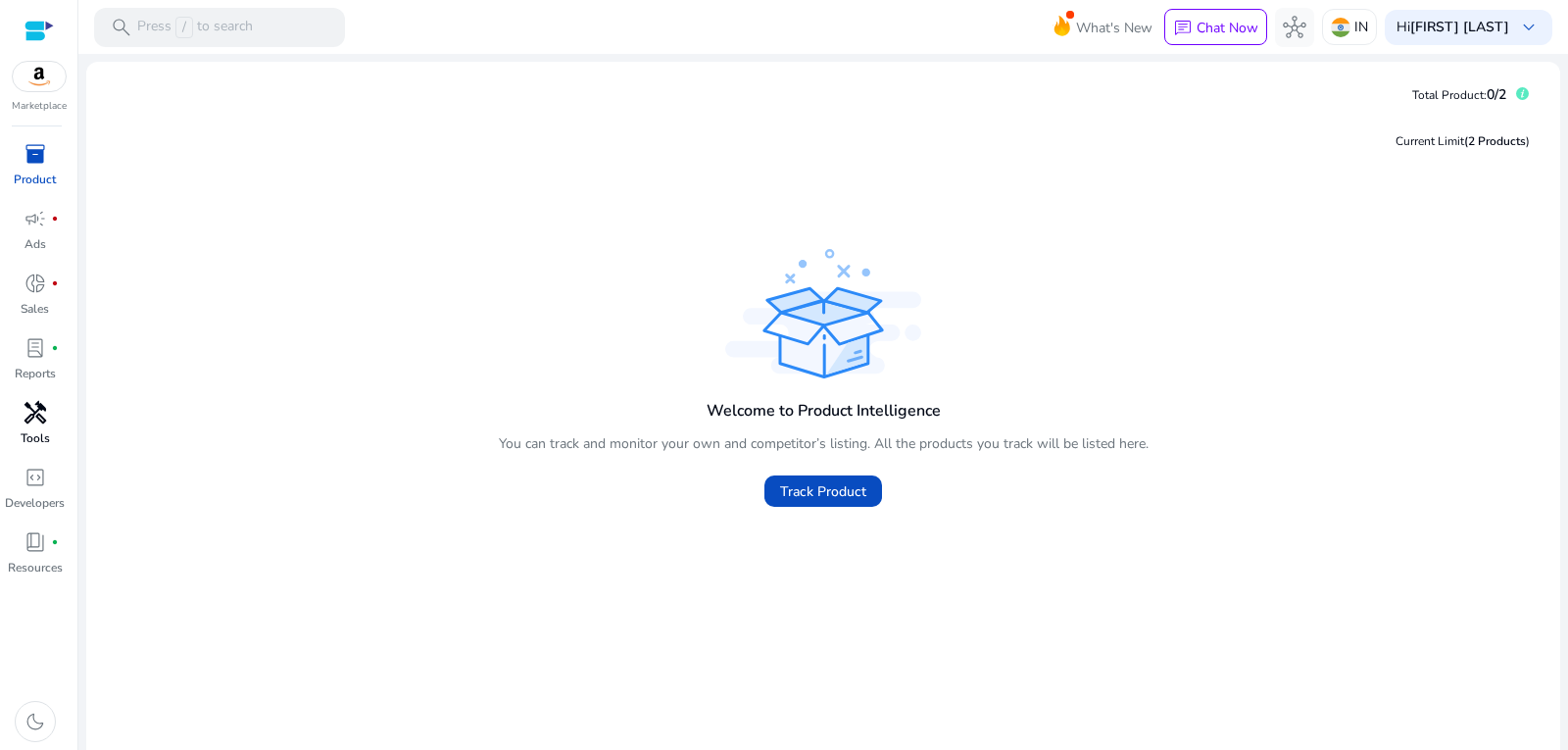 click at bounding box center [39, 30] 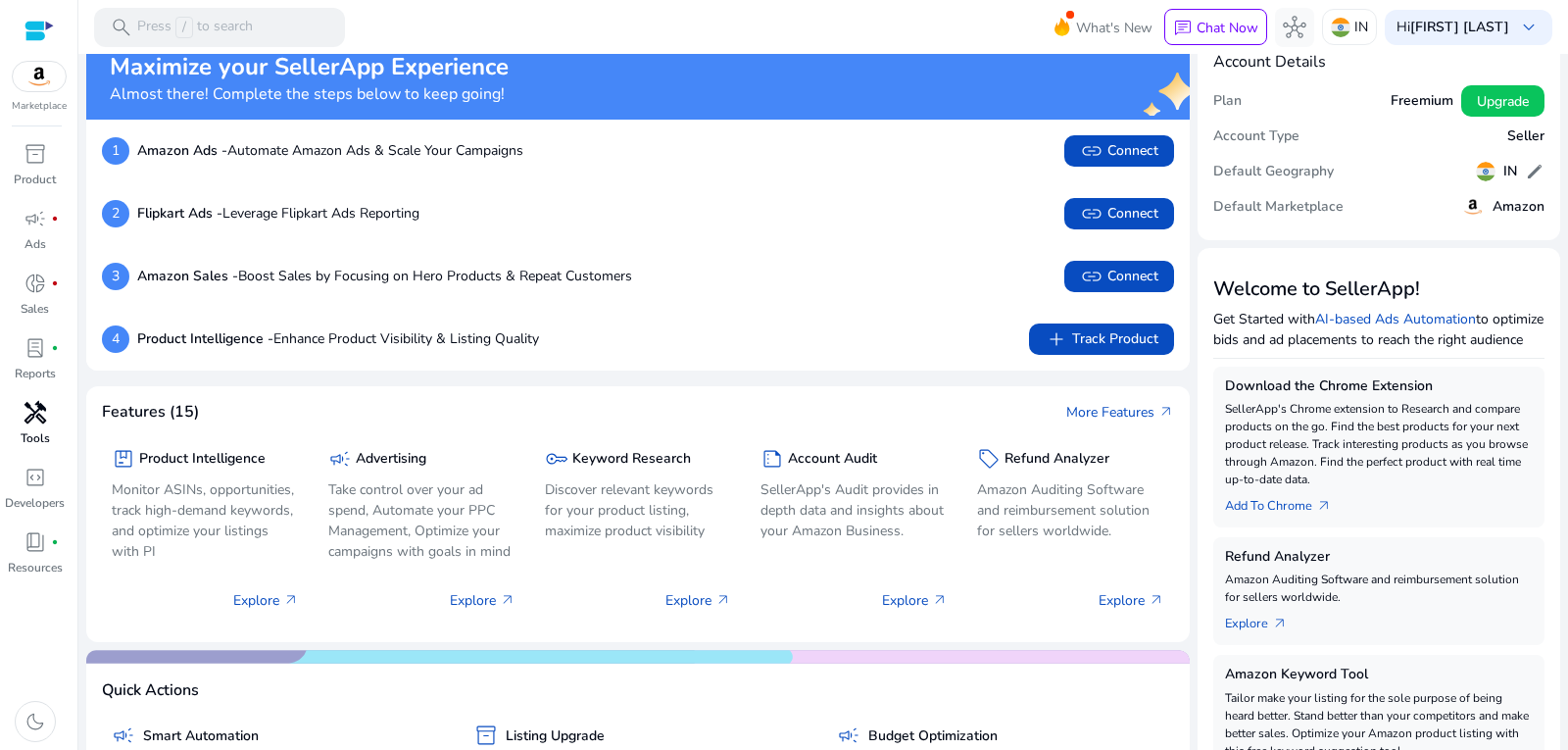 scroll, scrollTop: 0, scrollLeft: 0, axis: both 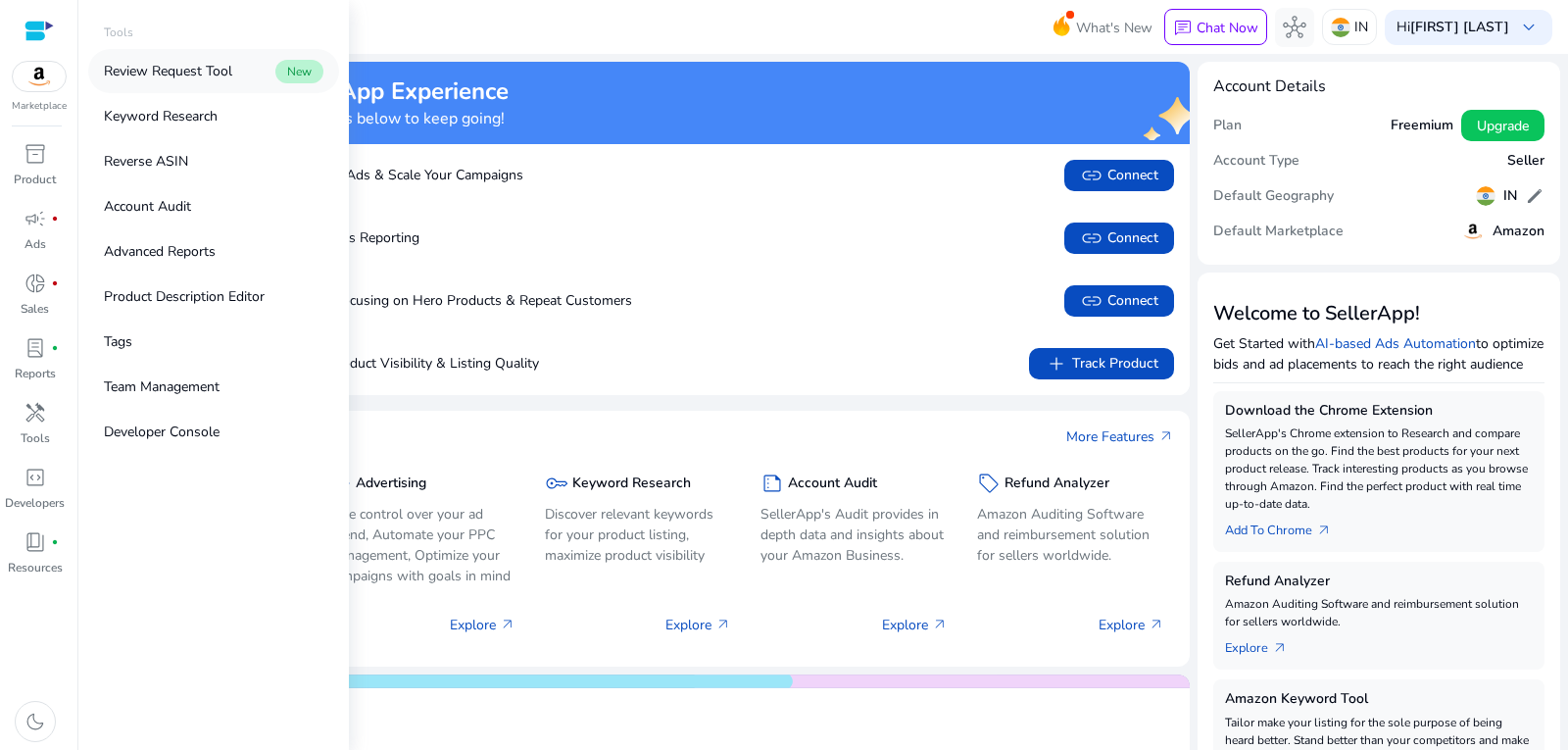 click on "Review Request Tool" at bounding box center (168, 71) 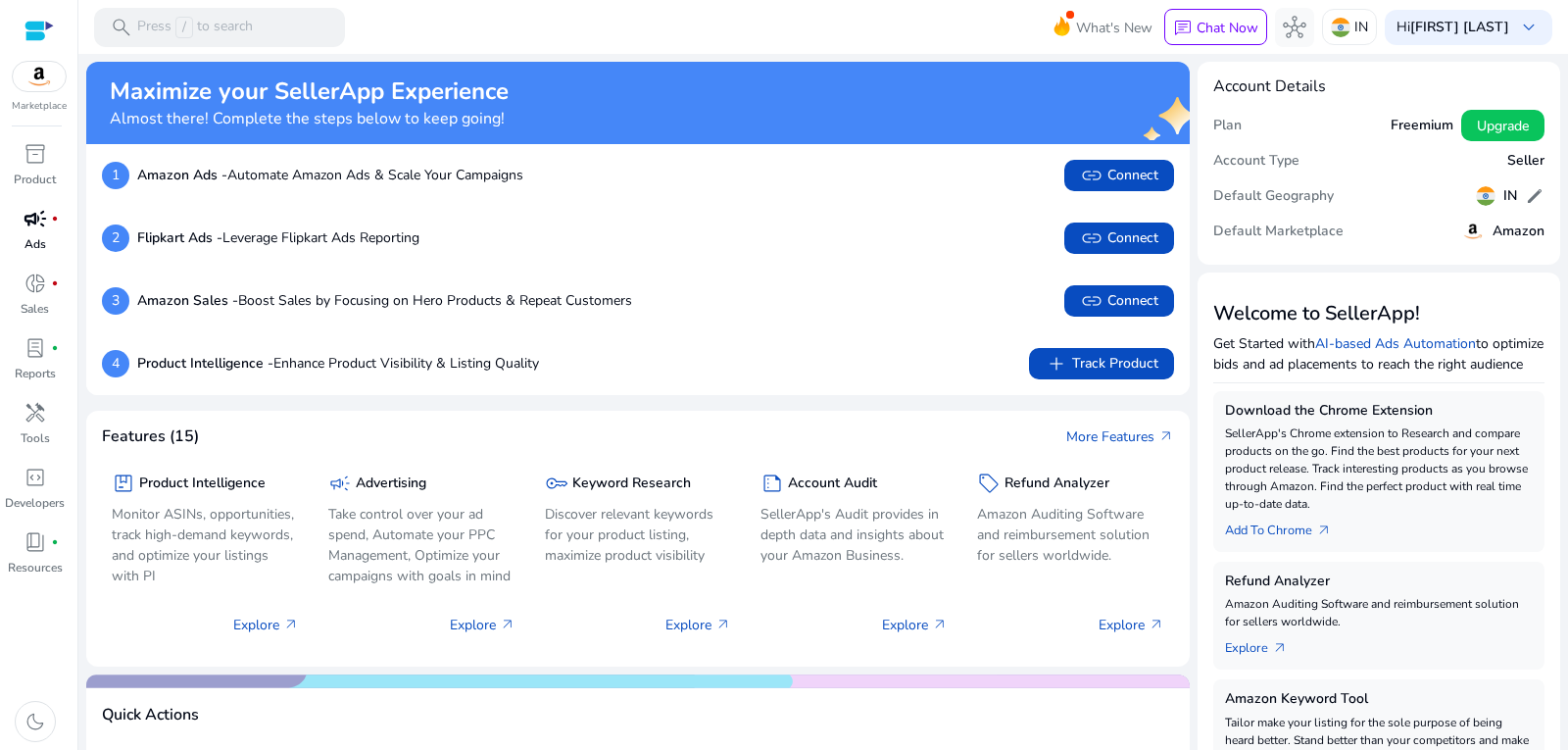 click on "campaign" at bounding box center [35, 219] 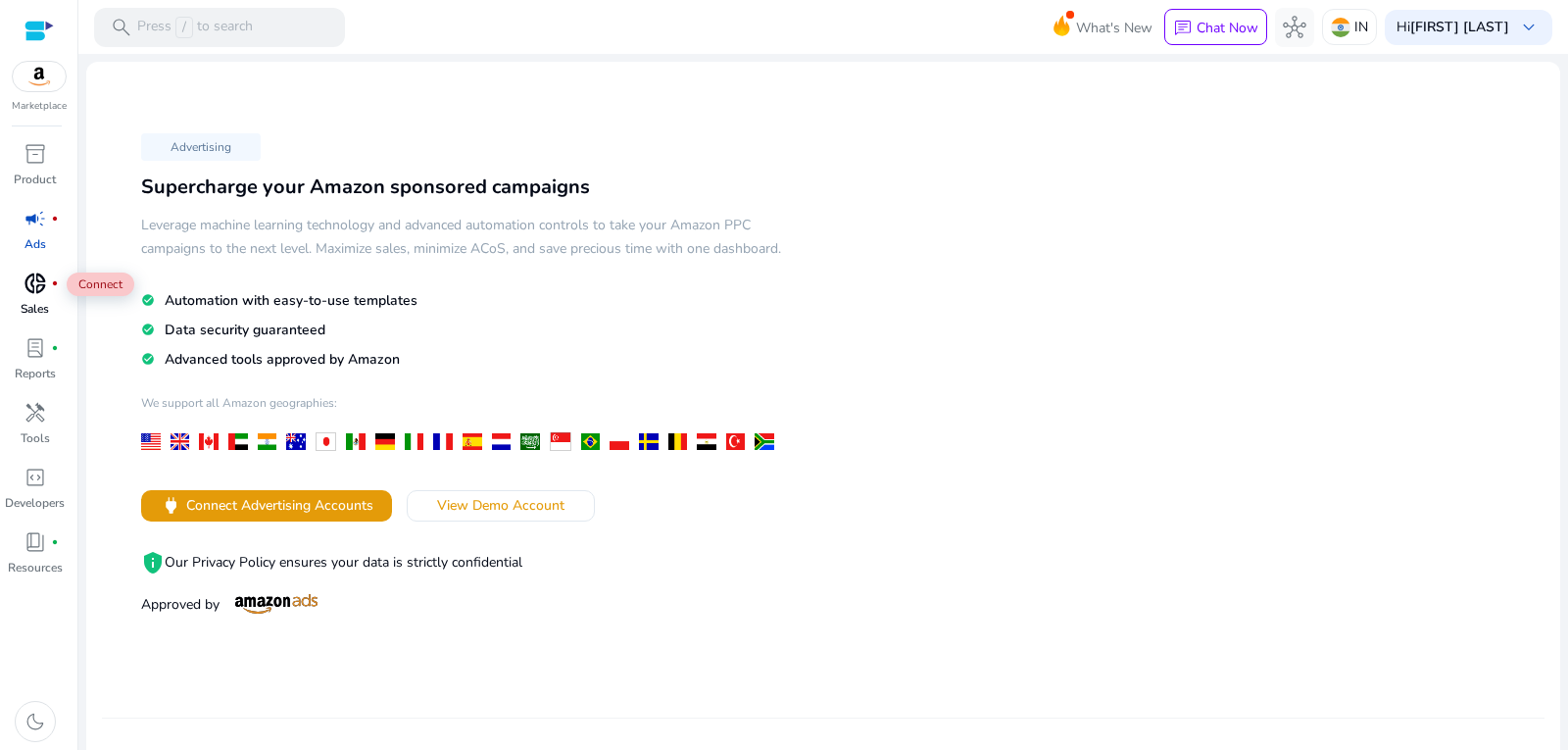 click on "donut_small" at bounding box center (35, 283) 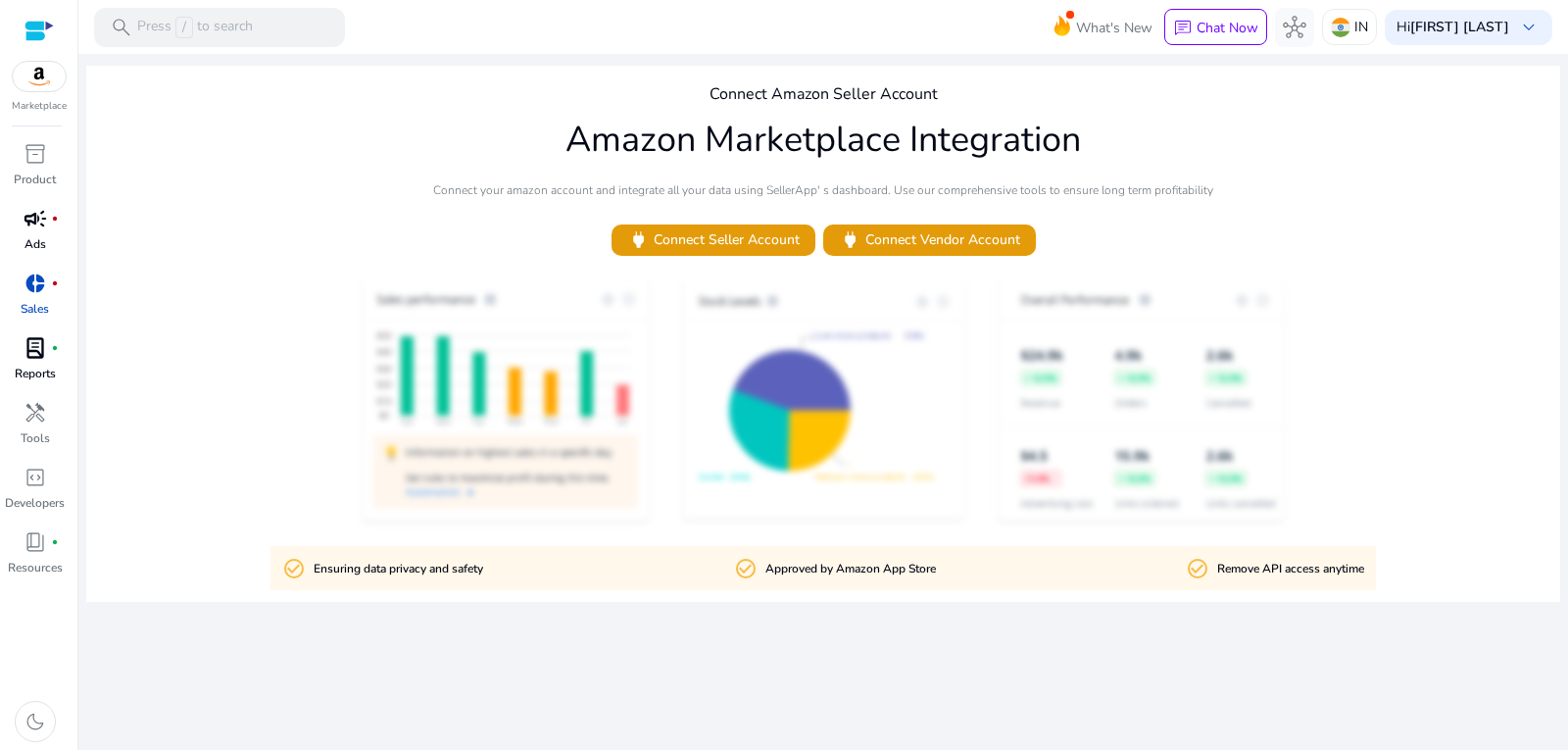 click on "lab_profile" at bounding box center [35, 348] 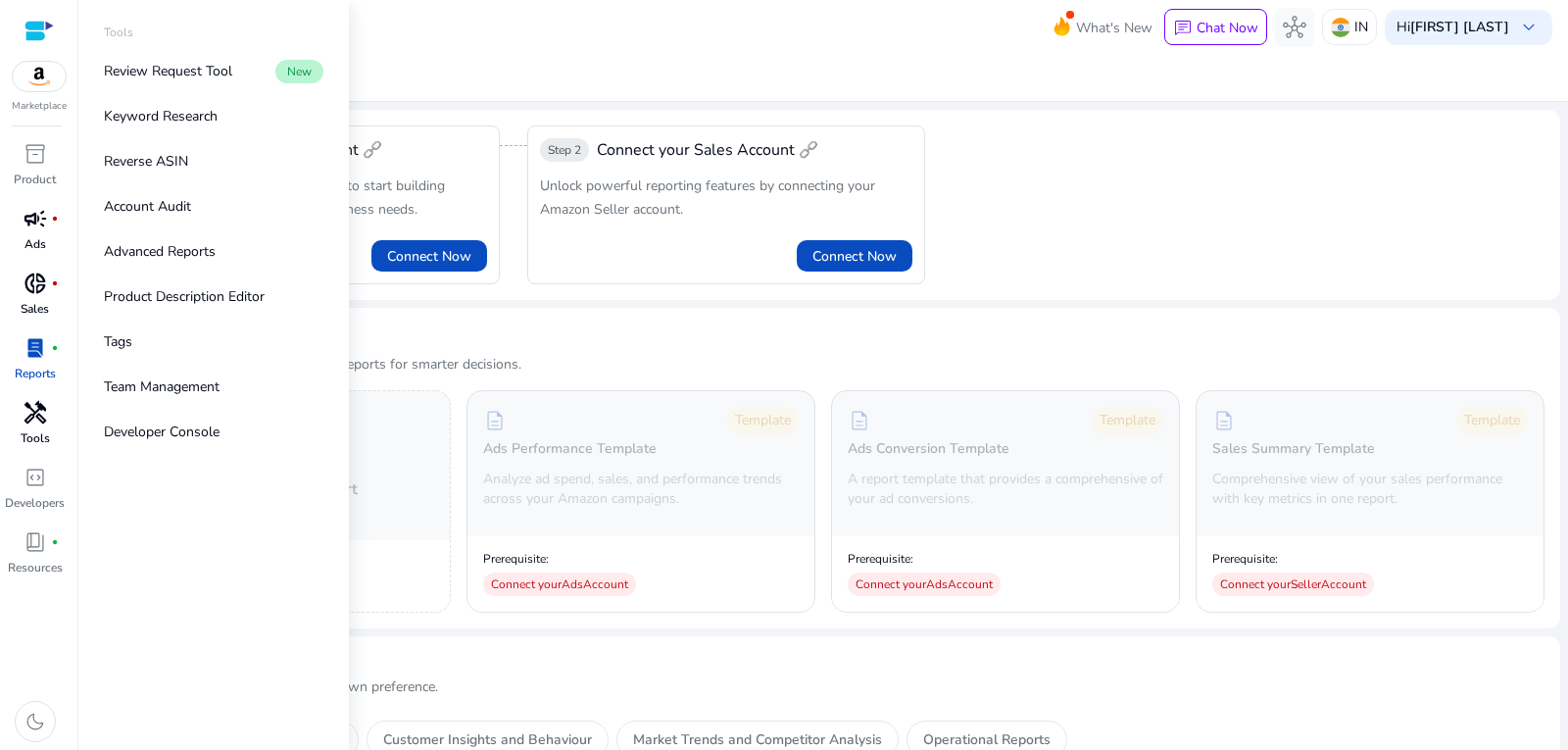 click on "Tools" at bounding box center (35, 438) 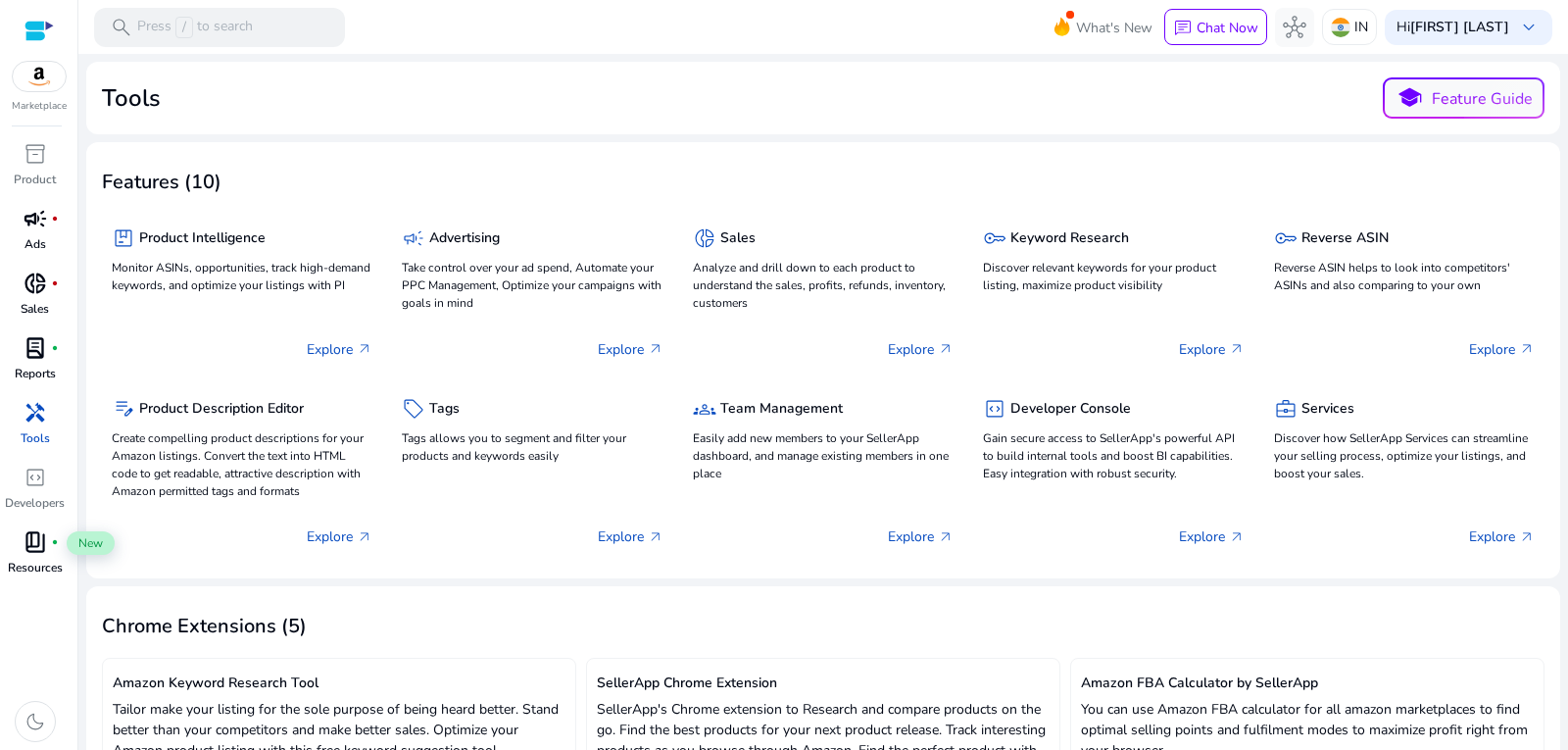 click on "book_4" at bounding box center (35, 542) 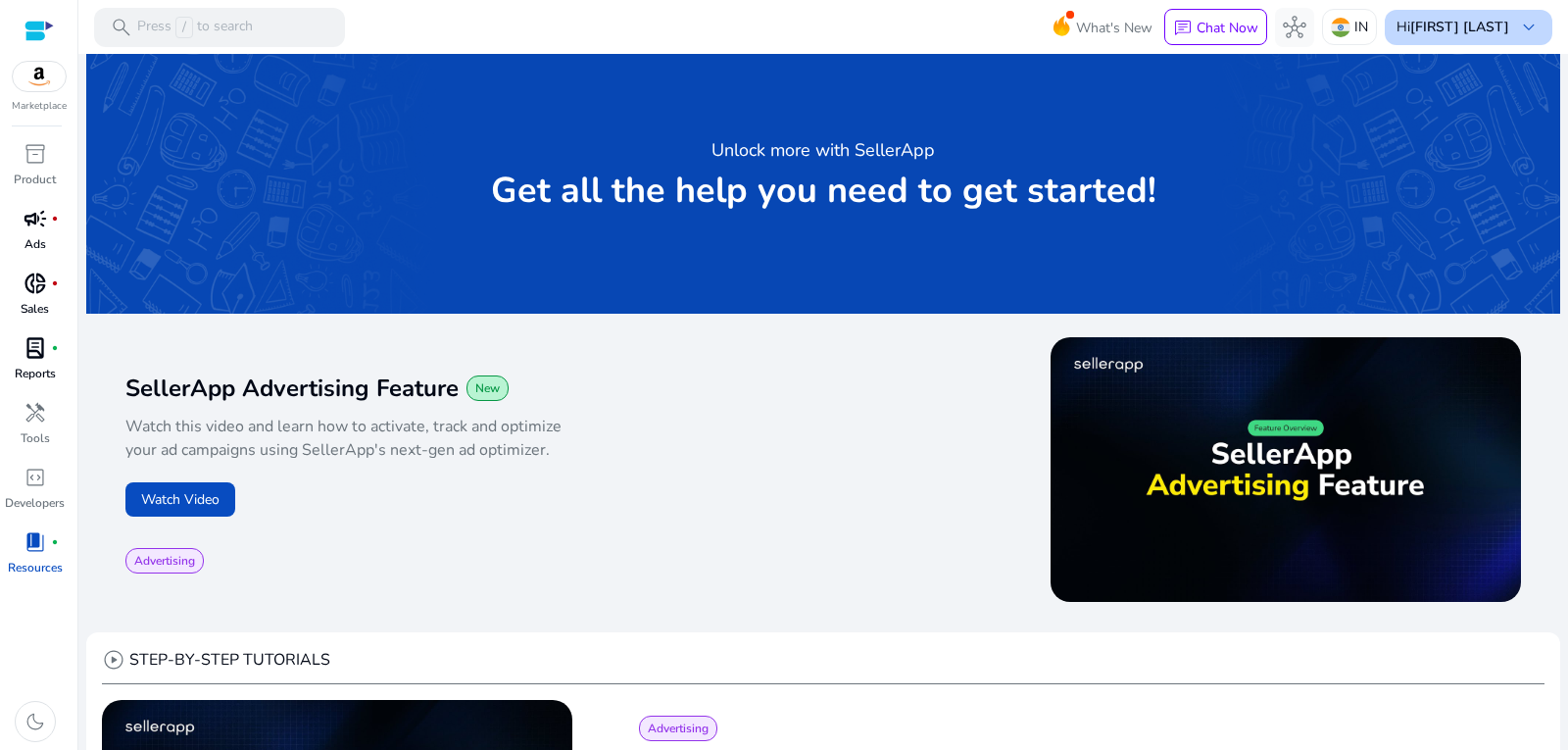 scroll, scrollTop: 0, scrollLeft: 0, axis: both 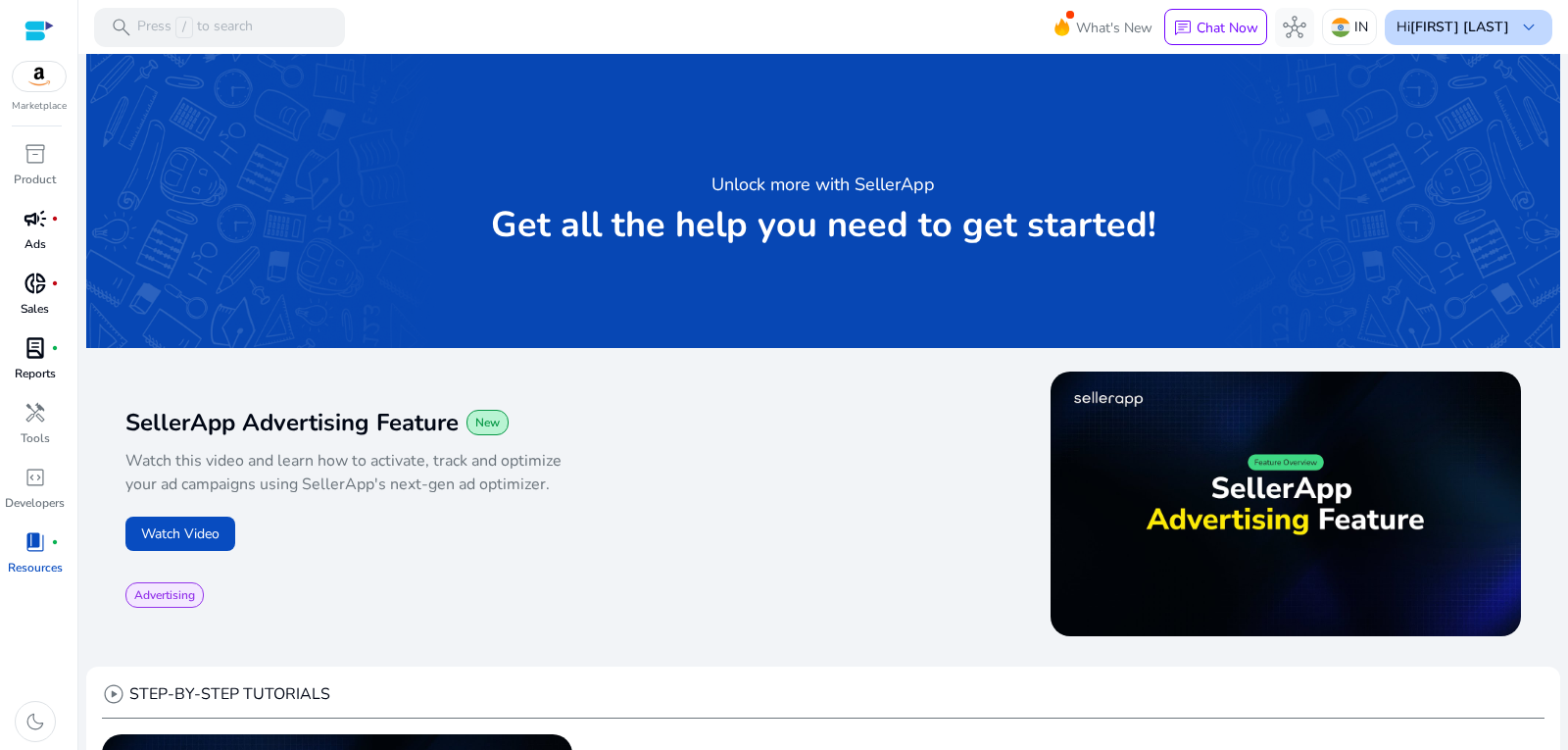 click on "keyboard_arrow_down" at bounding box center (1529, 27) 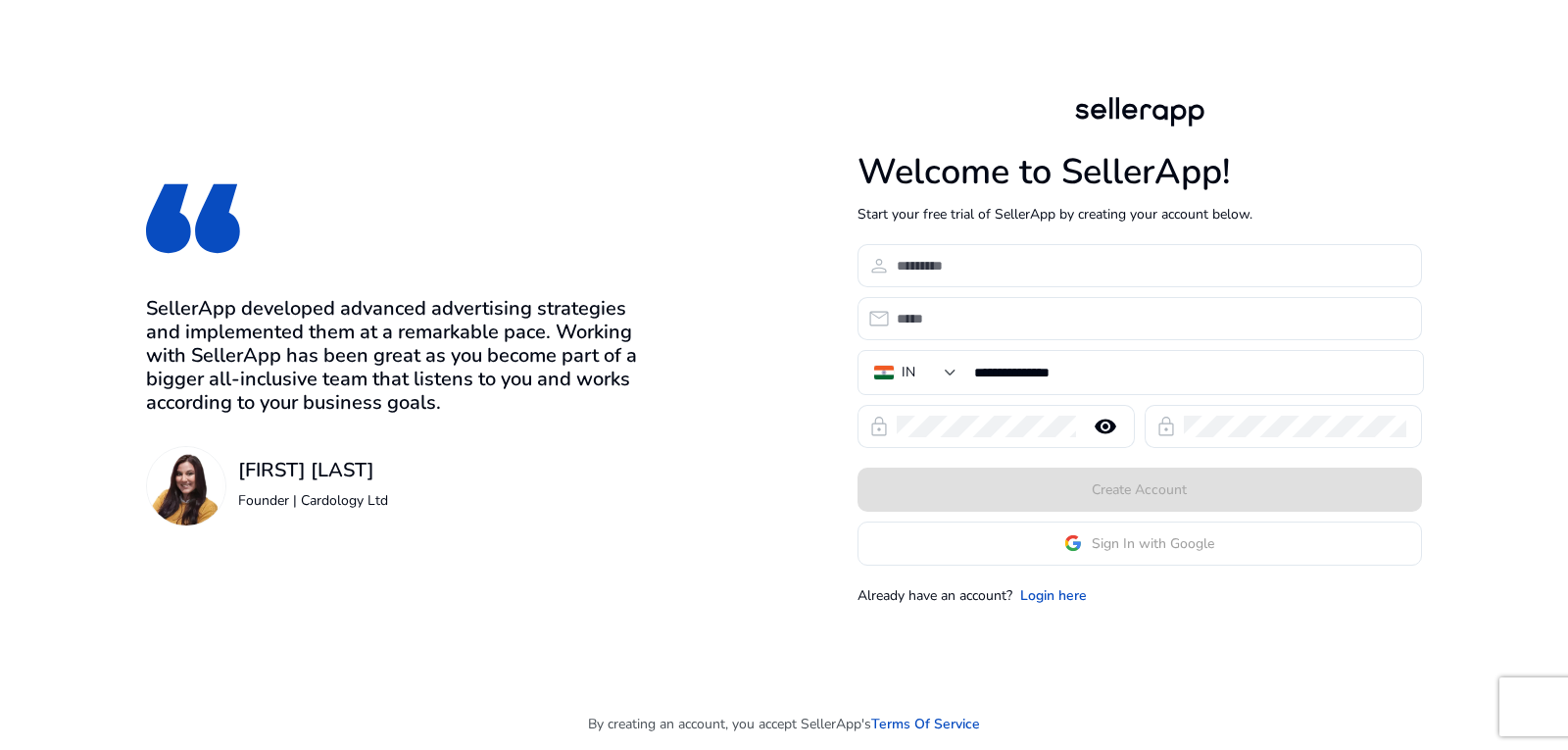scroll, scrollTop: 0, scrollLeft: 0, axis: both 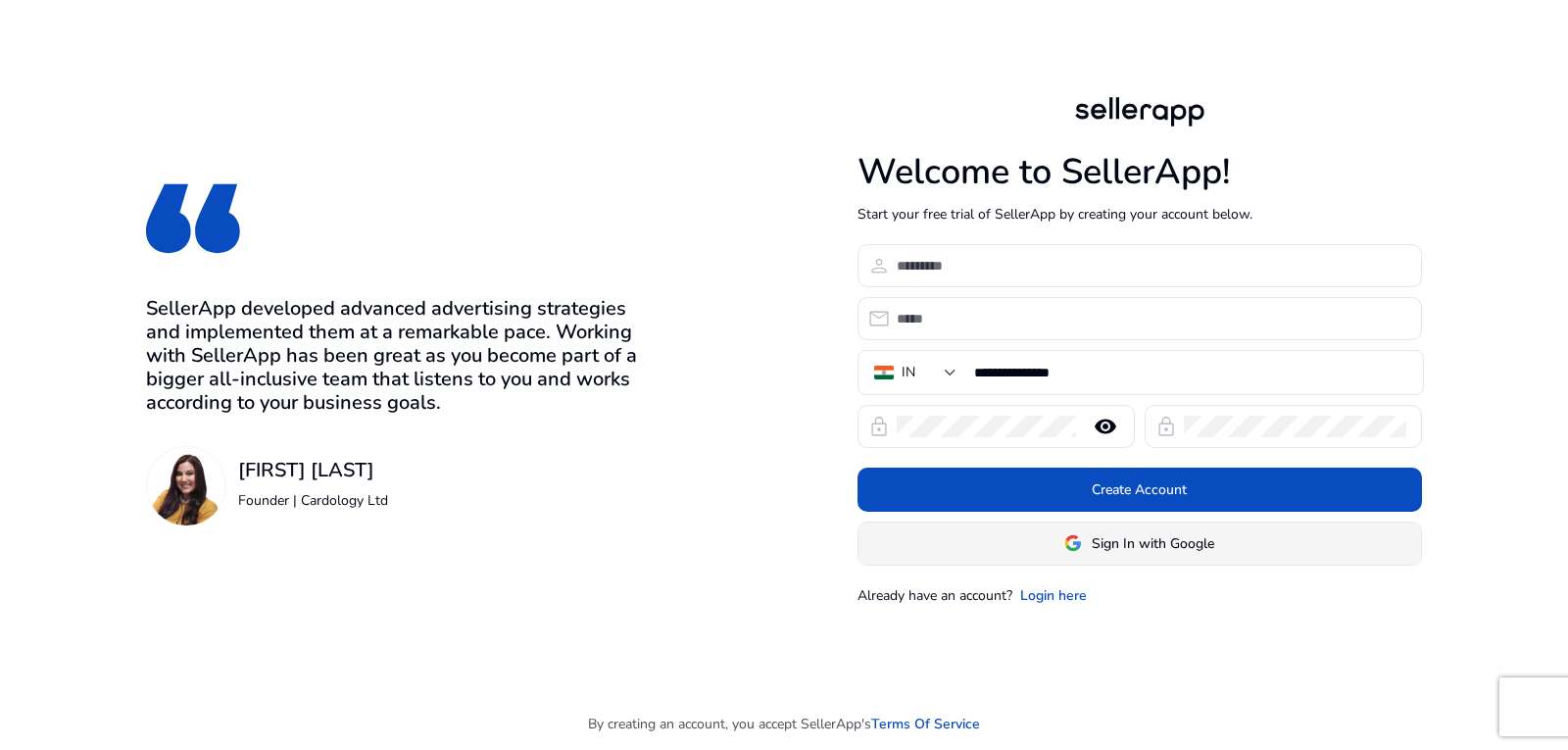 click 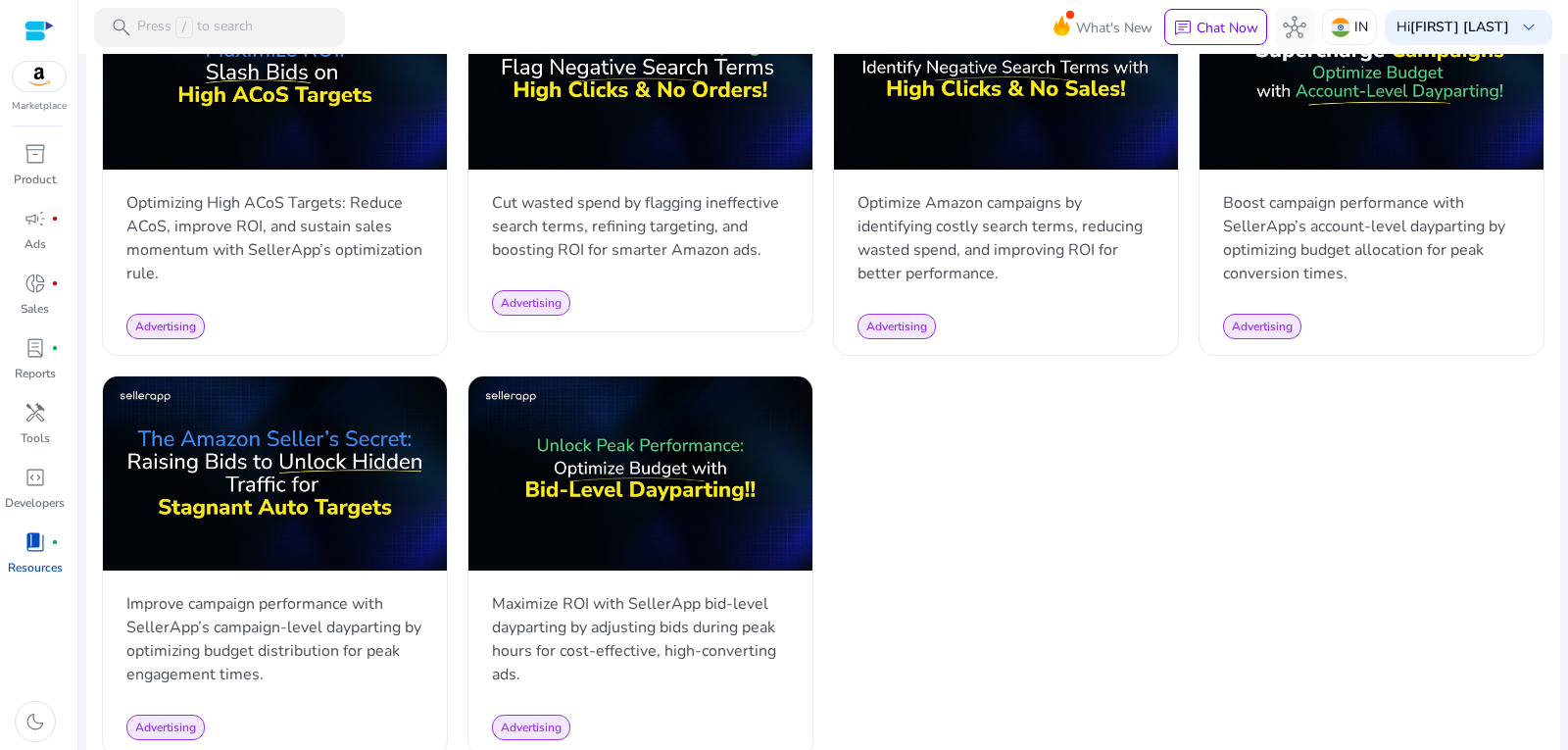 scroll, scrollTop: 1872, scrollLeft: 0, axis: vertical 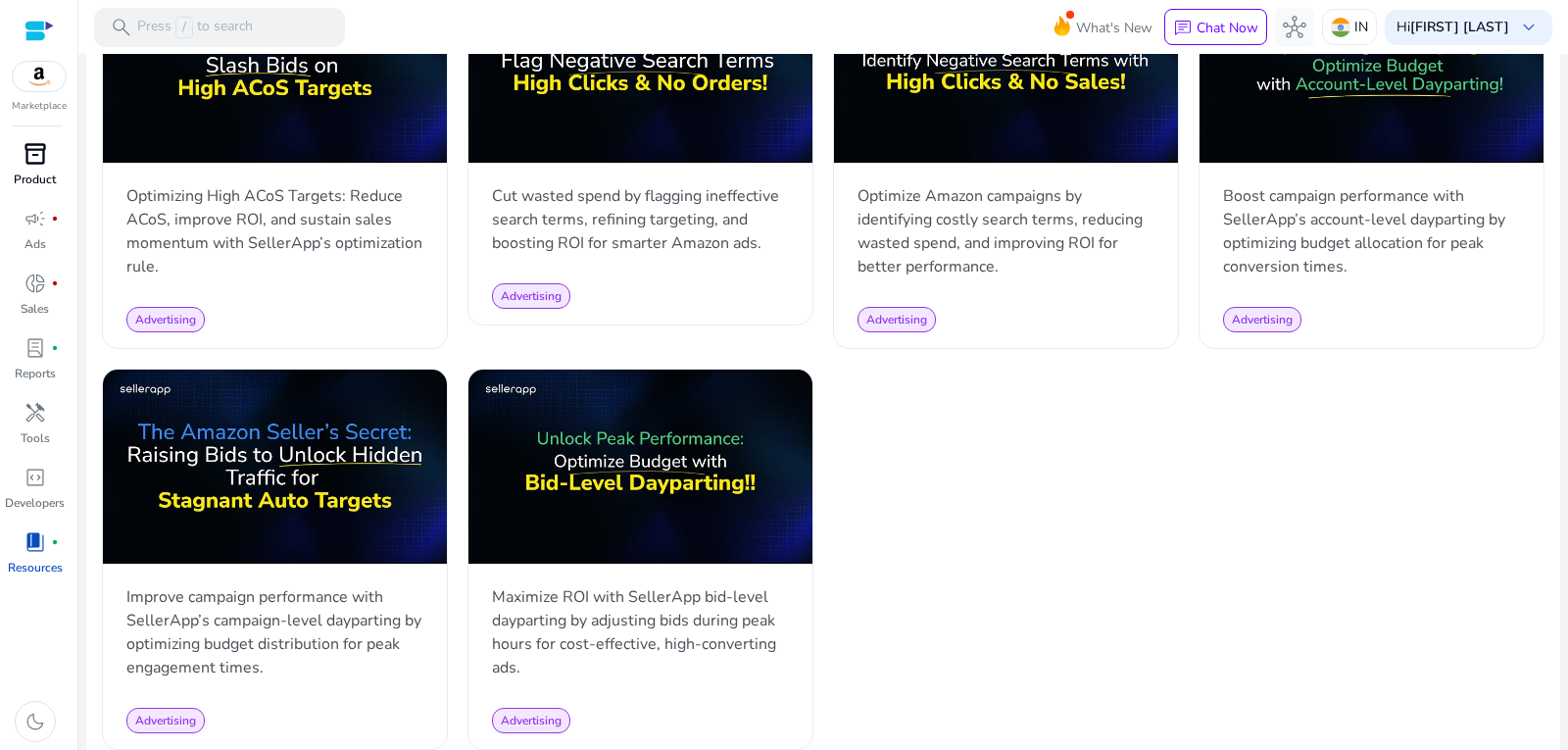 click on "inventory_2" at bounding box center [35, 154] 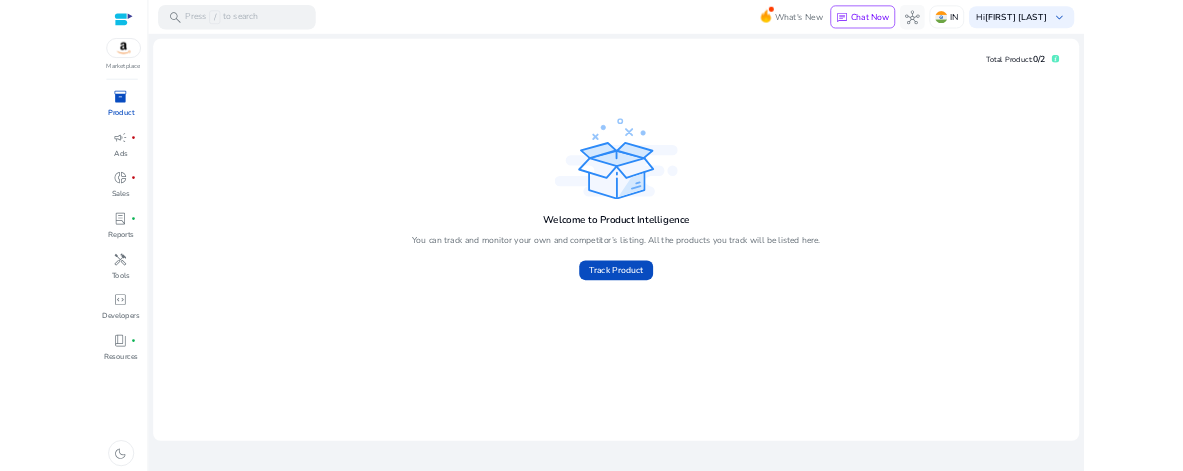 scroll, scrollTop: 0, scrollLeft: 0, axis: both 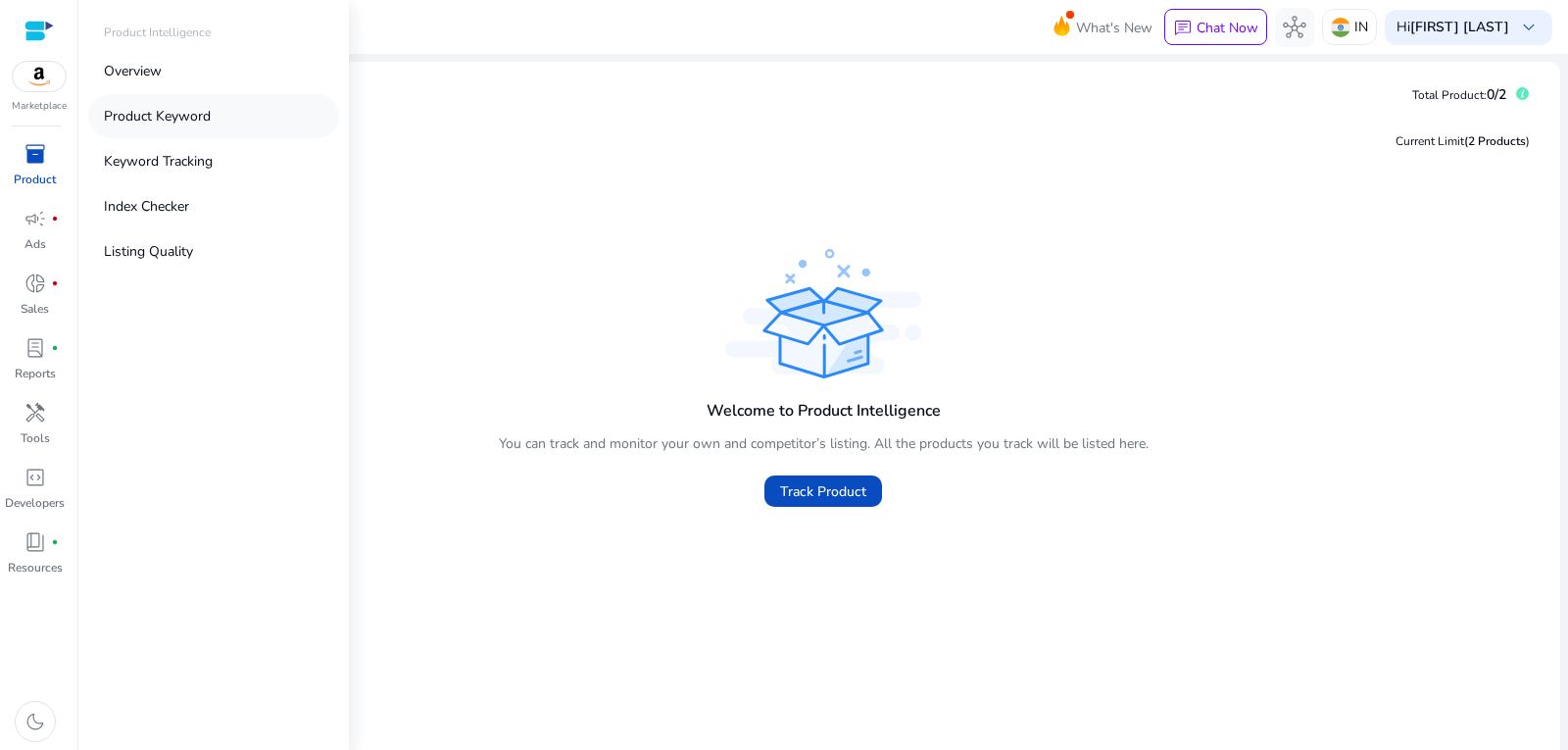 click on "Product Keyword" at bounding box center [157, 116] 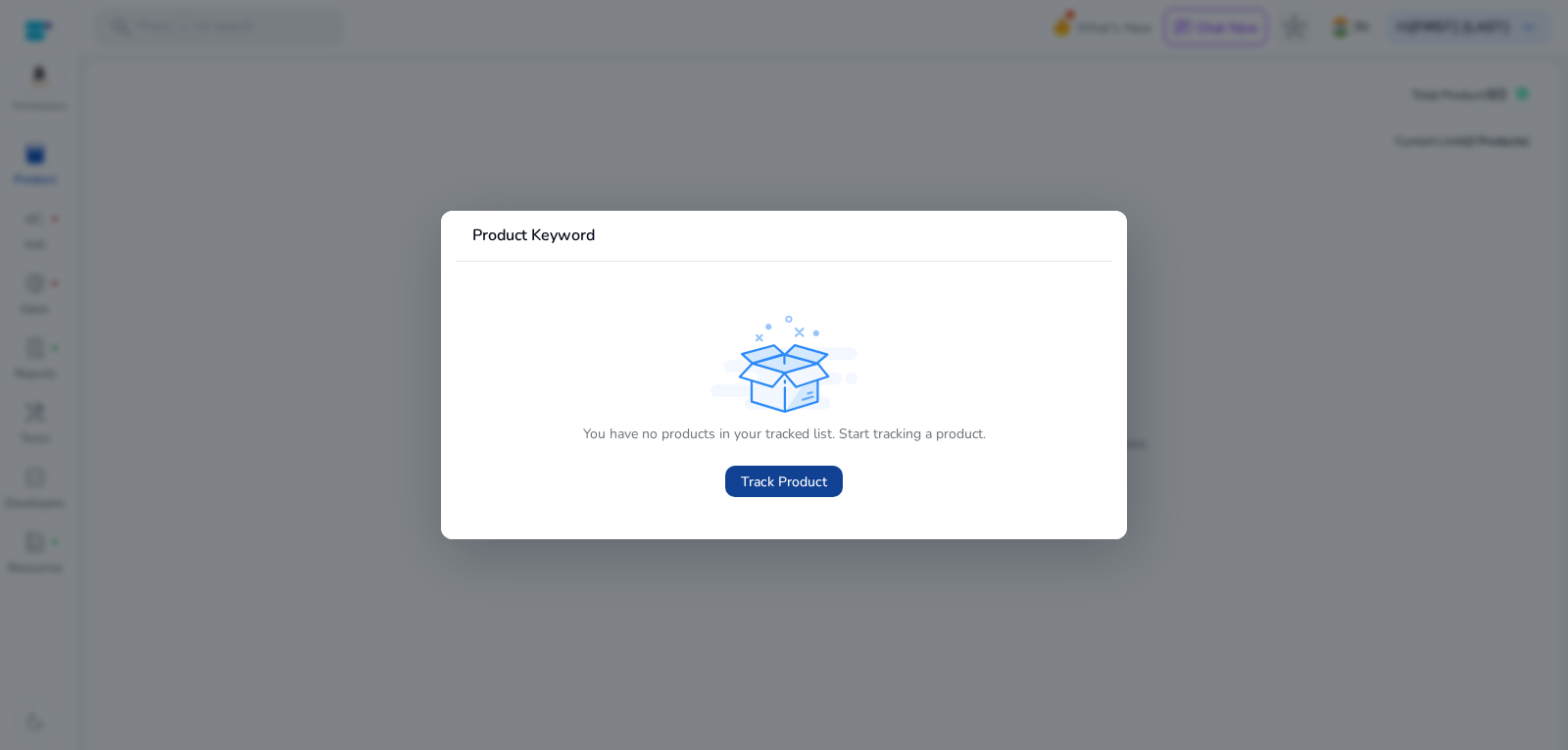 click on "Track Product" 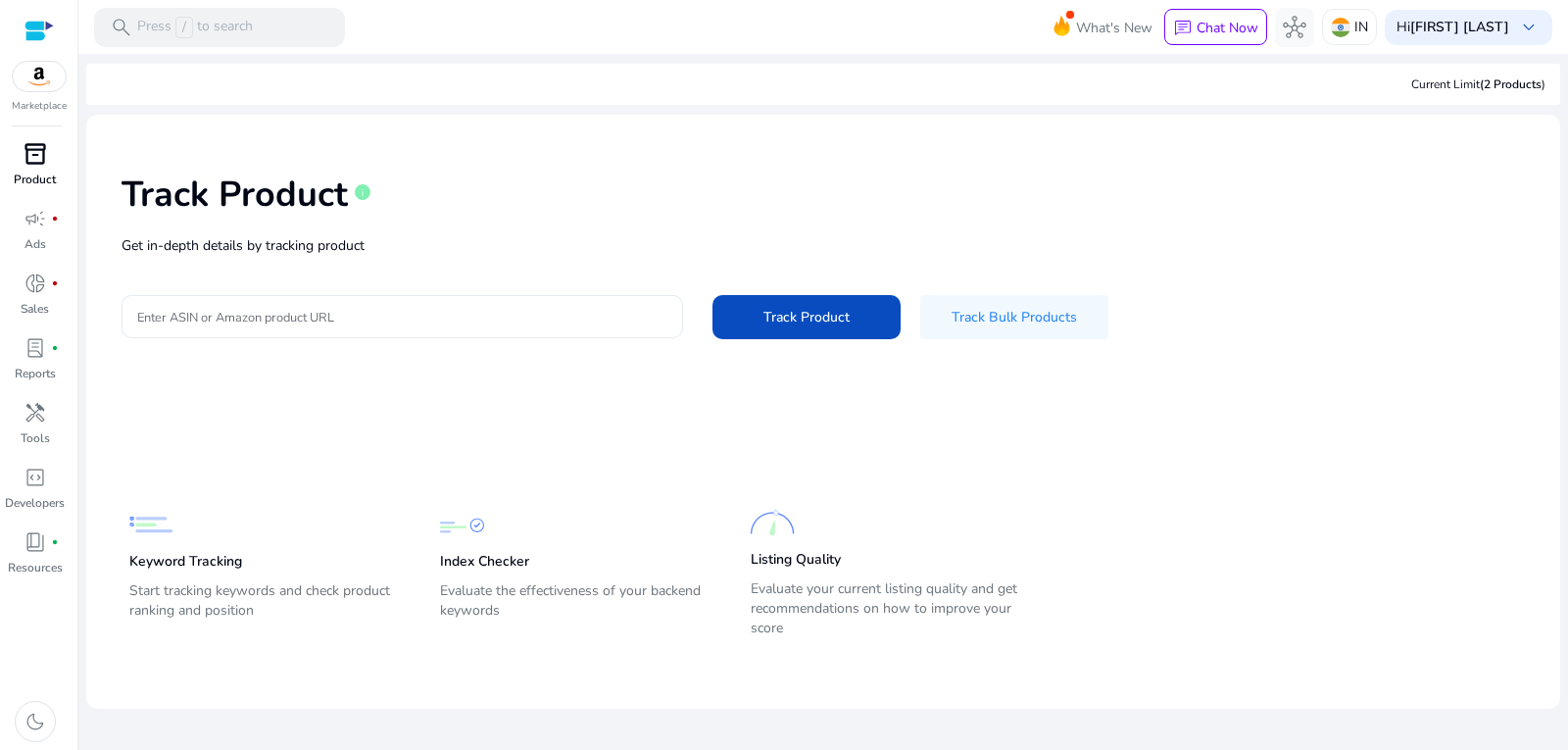 click on "Enter ASIN or Amazon product URL" at bounding box center [402, 317] 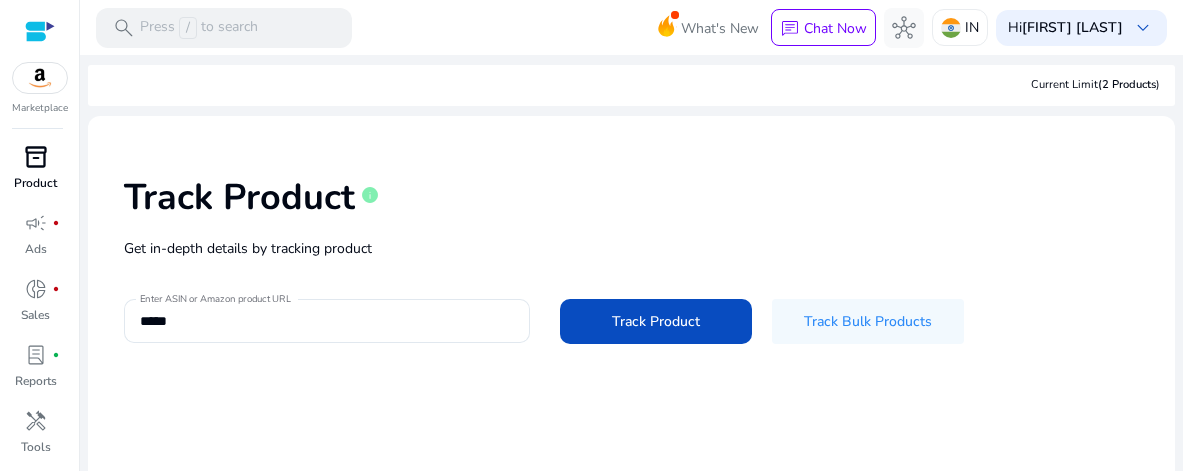 scroll, scrollTop: 0, scrollLeft: 0, axis: both 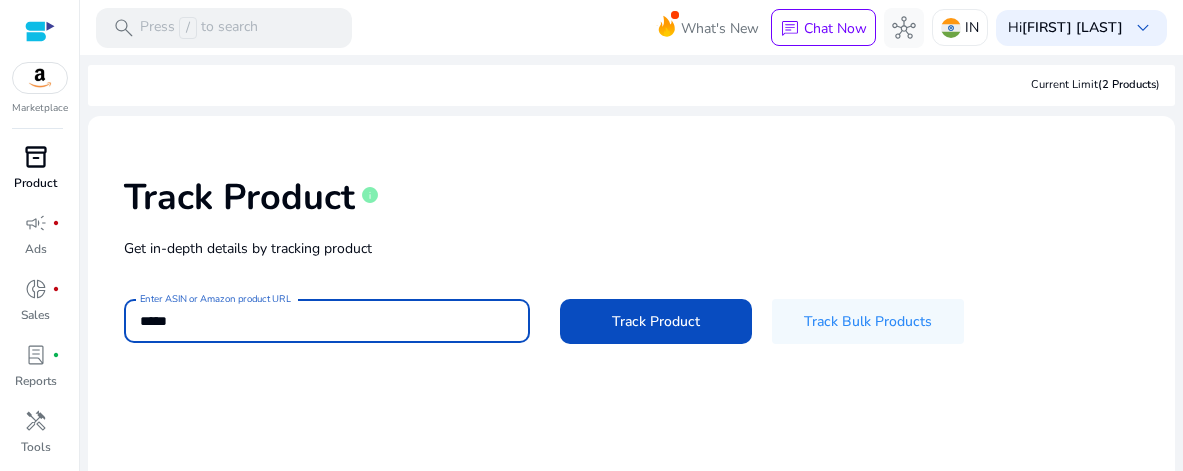 drag, startPoint x: 319, startPoint y: 320, endPoint x: 98, endPoint y: 302, distance: 221.73183 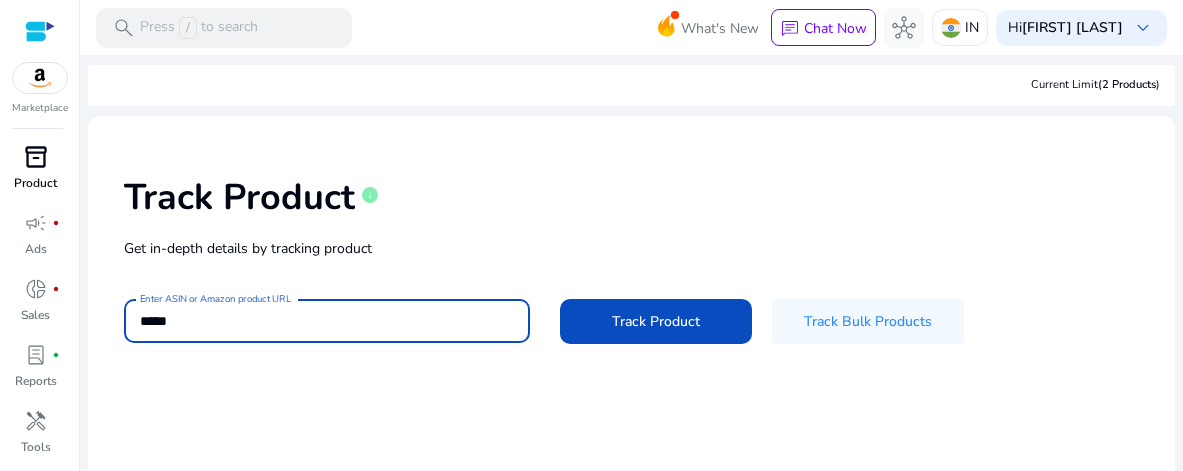 paste on "**********" 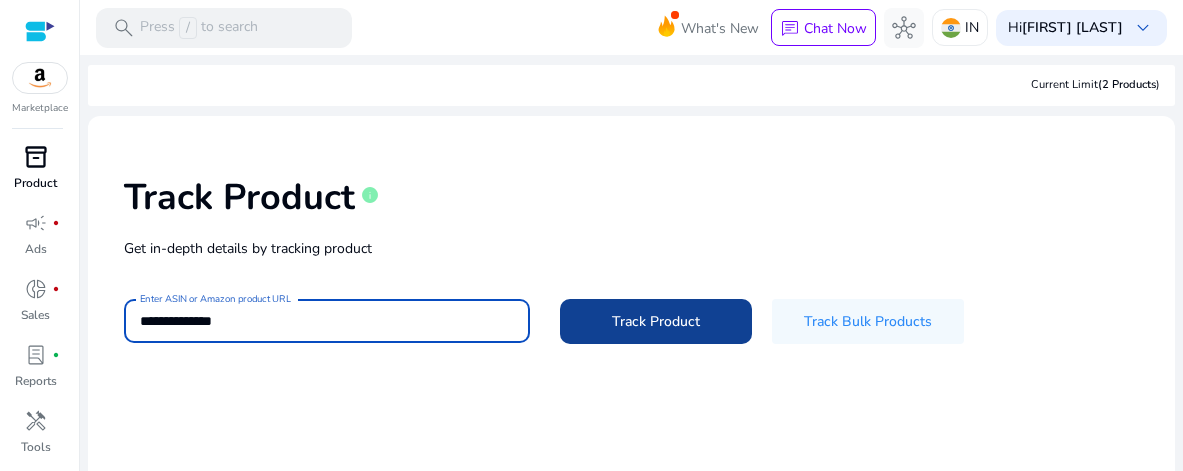 click 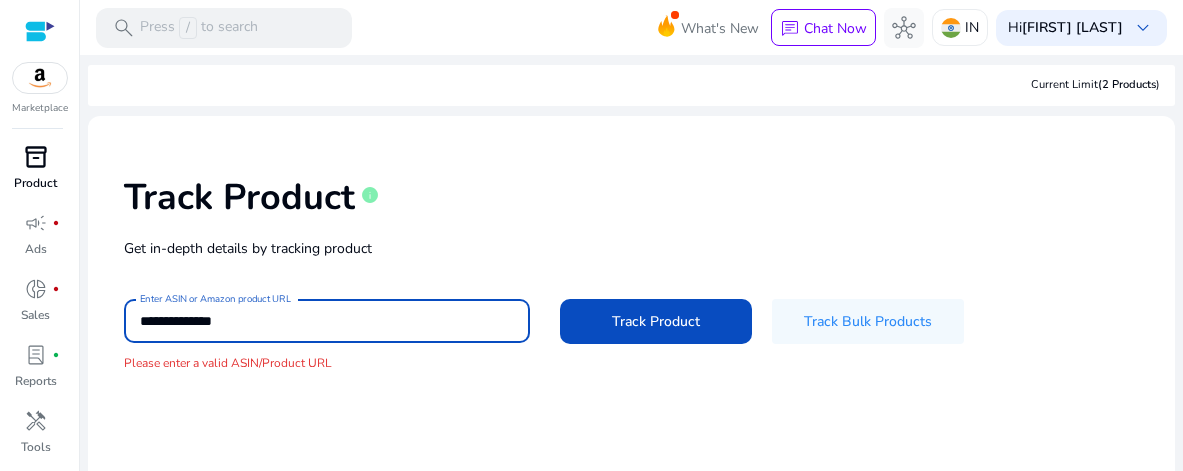 click on "**********" at bounding box center (327, 321) 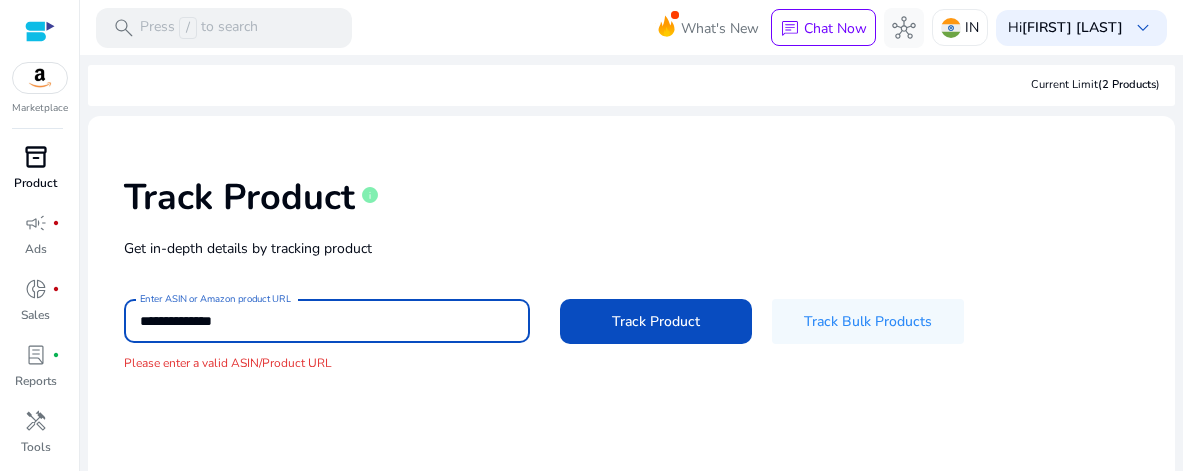 drag, startPoint x: 181, startPoint y: 323, endPoint x: 315, endPoint y: 327, distance: 134.0597 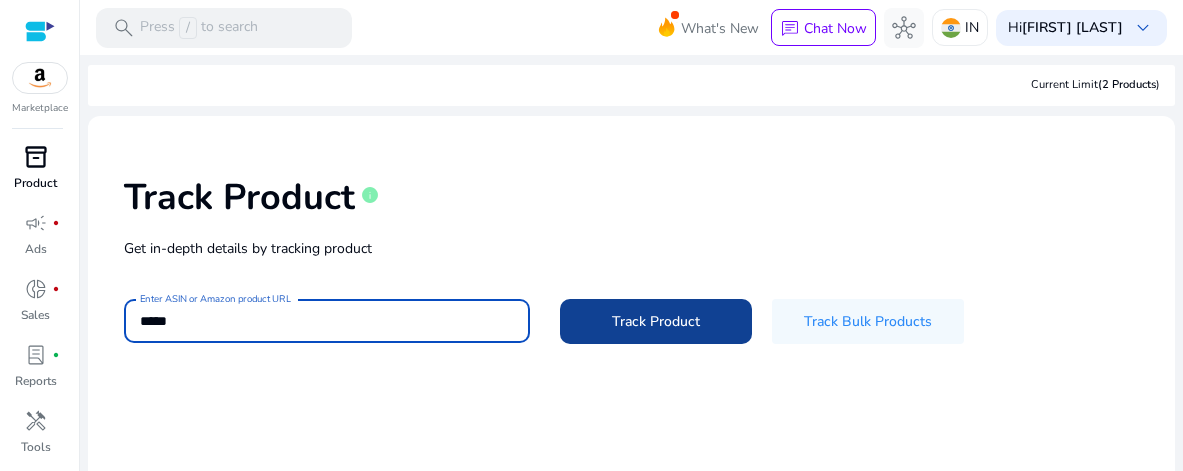 click on "Track Product" 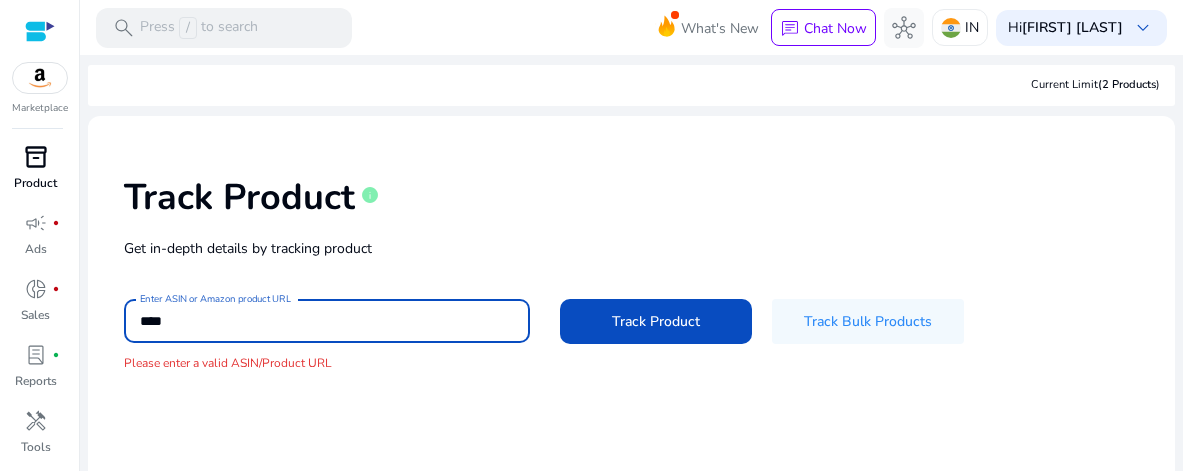 drag, startPoint x: 325, startPoint y: 327, endPoint x: -48, endPoint y: 325, distance: 373.00537 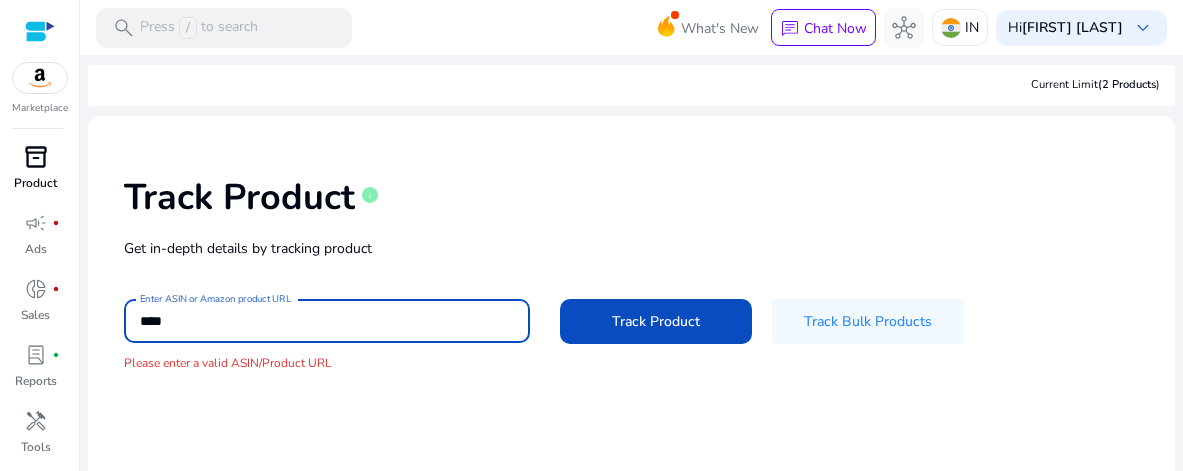 type 